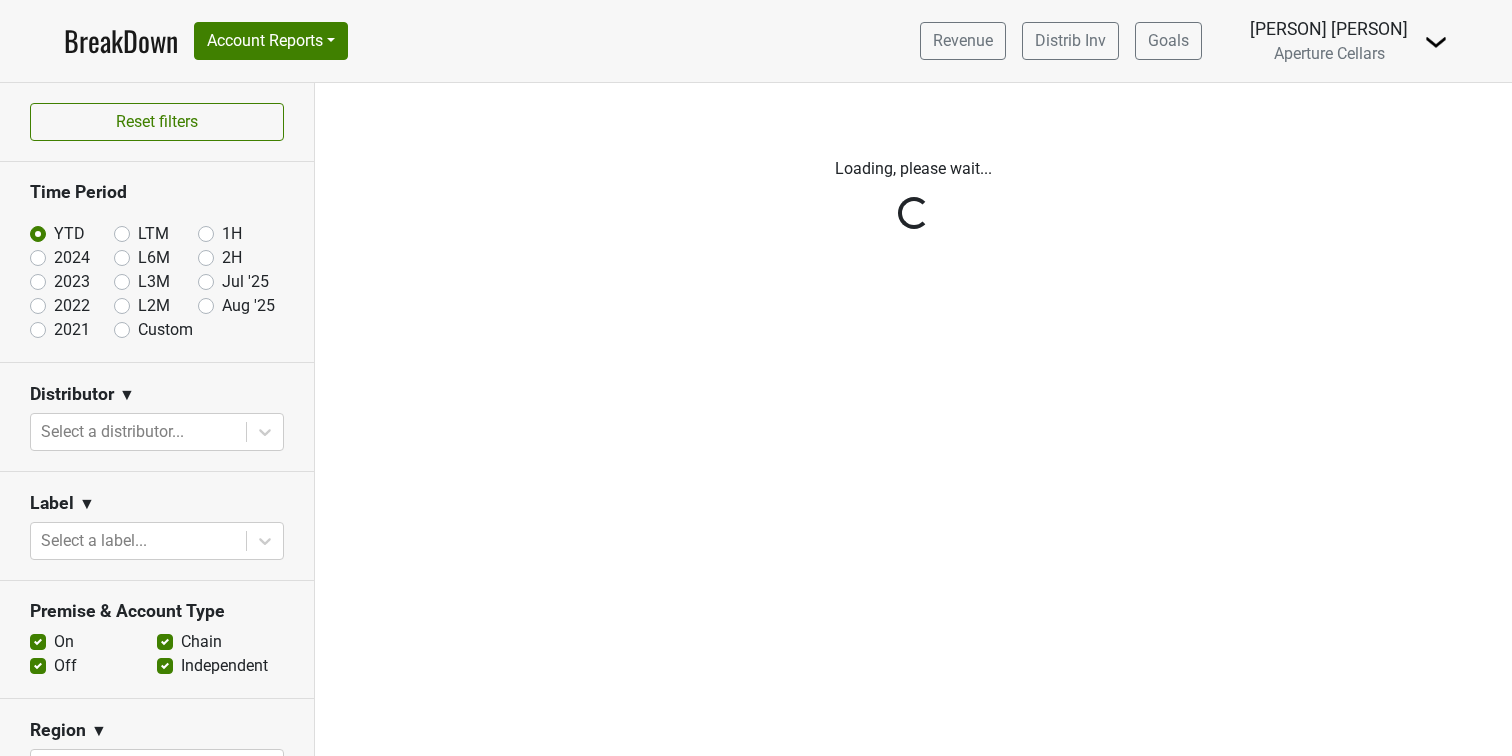 scroll, scrollTop: 0, scrollLeft: 0, axis: both 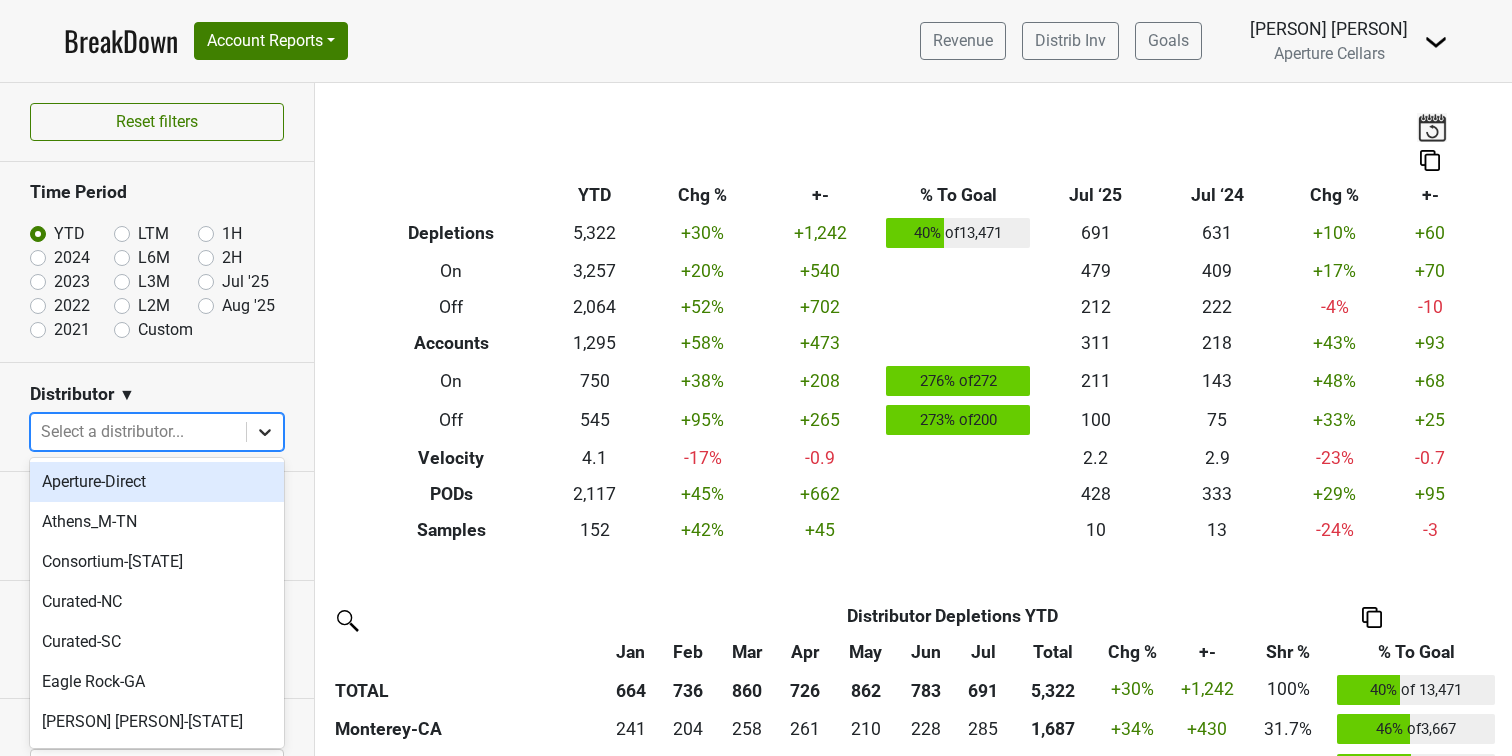 click 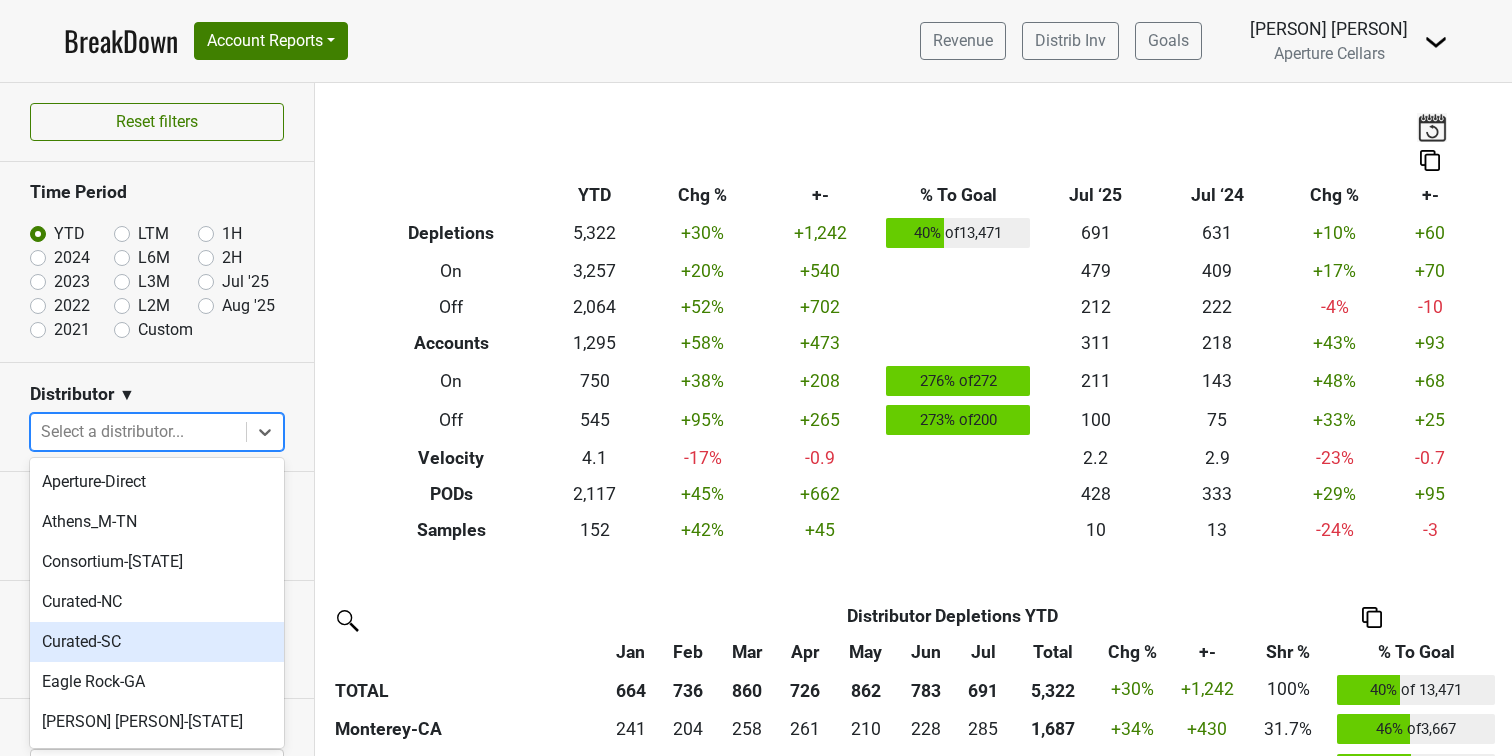 scroll, scrollTop: 28, scrollLeft: 0, axis: vertical 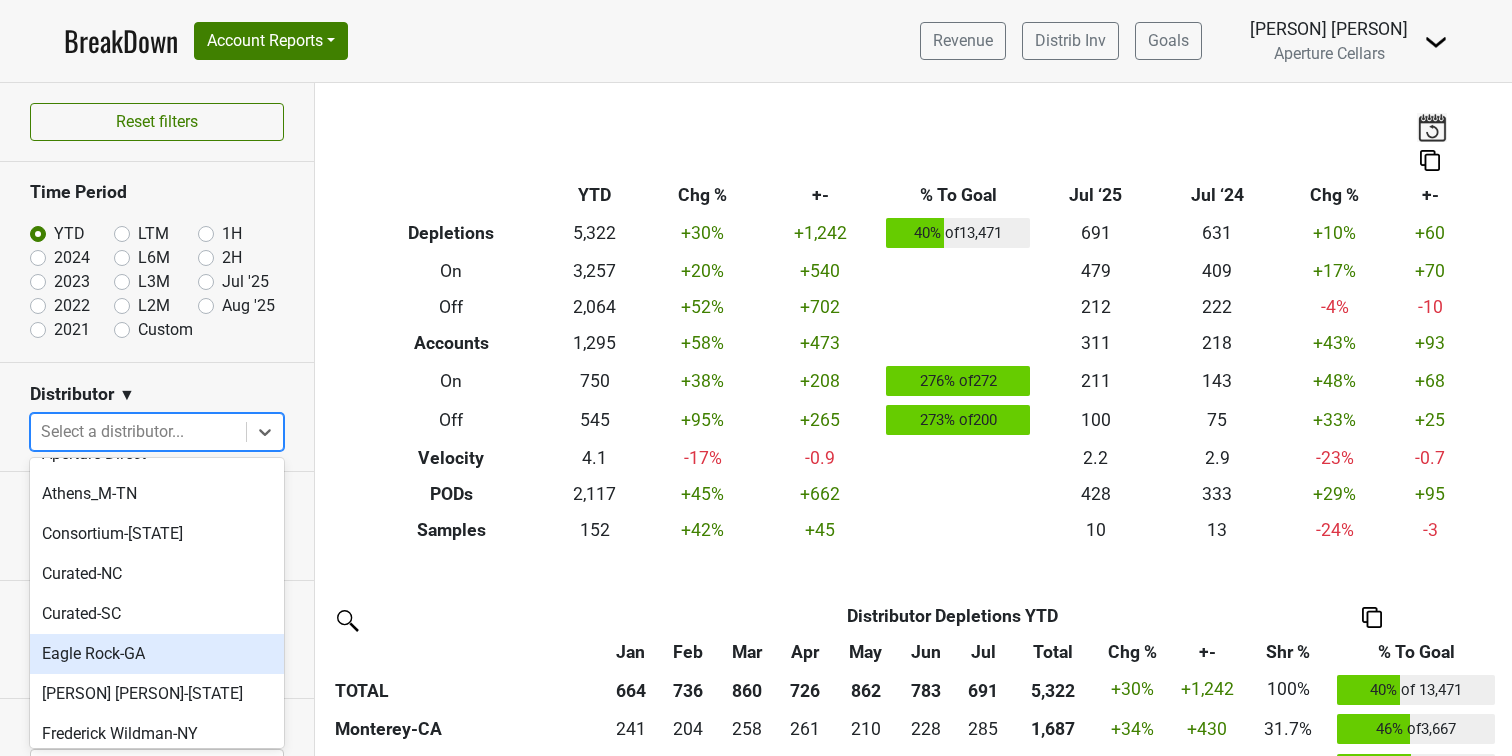click on "Eagle Rock-GA" at bounding box center [157, 654] 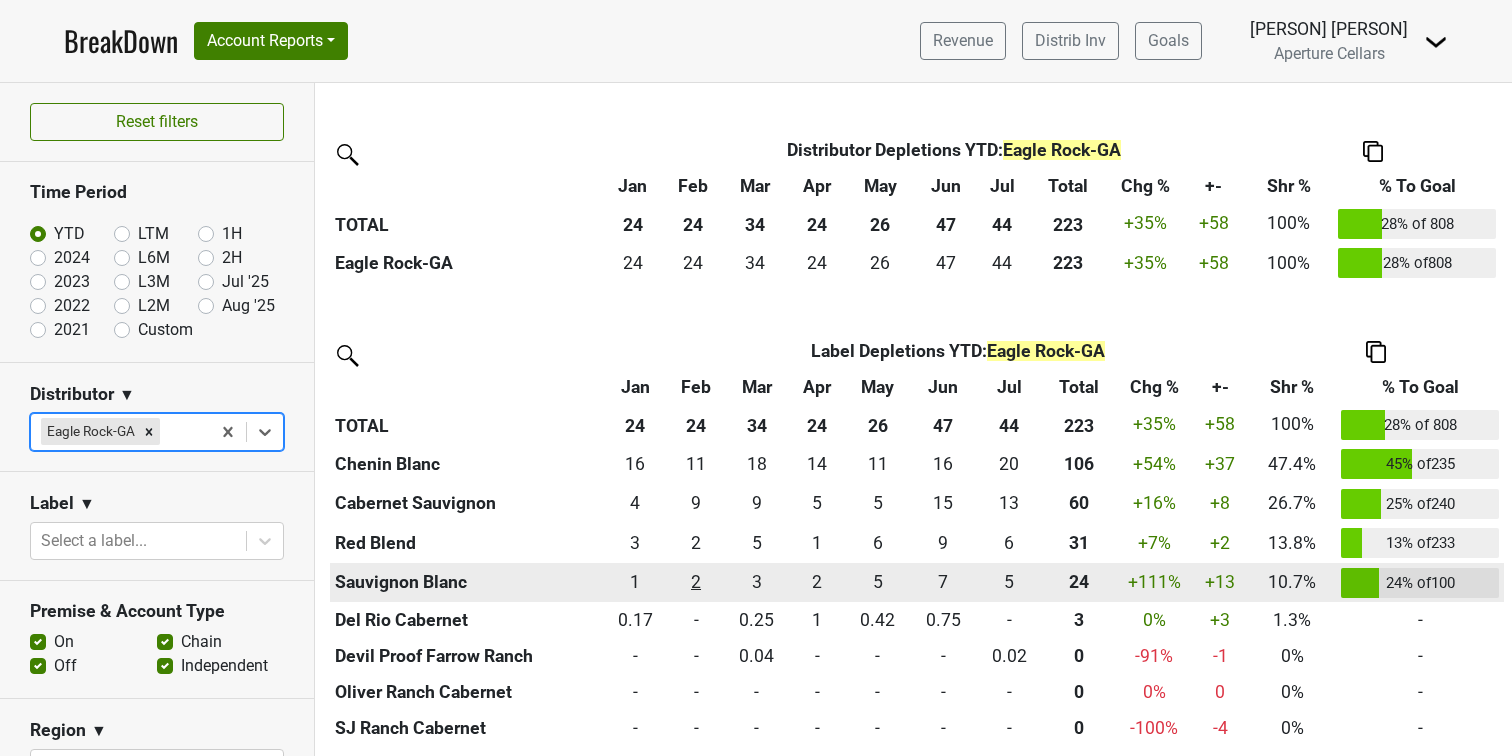 scroll, scrollTop: 458, scrollLeft: 0, axis: vertical 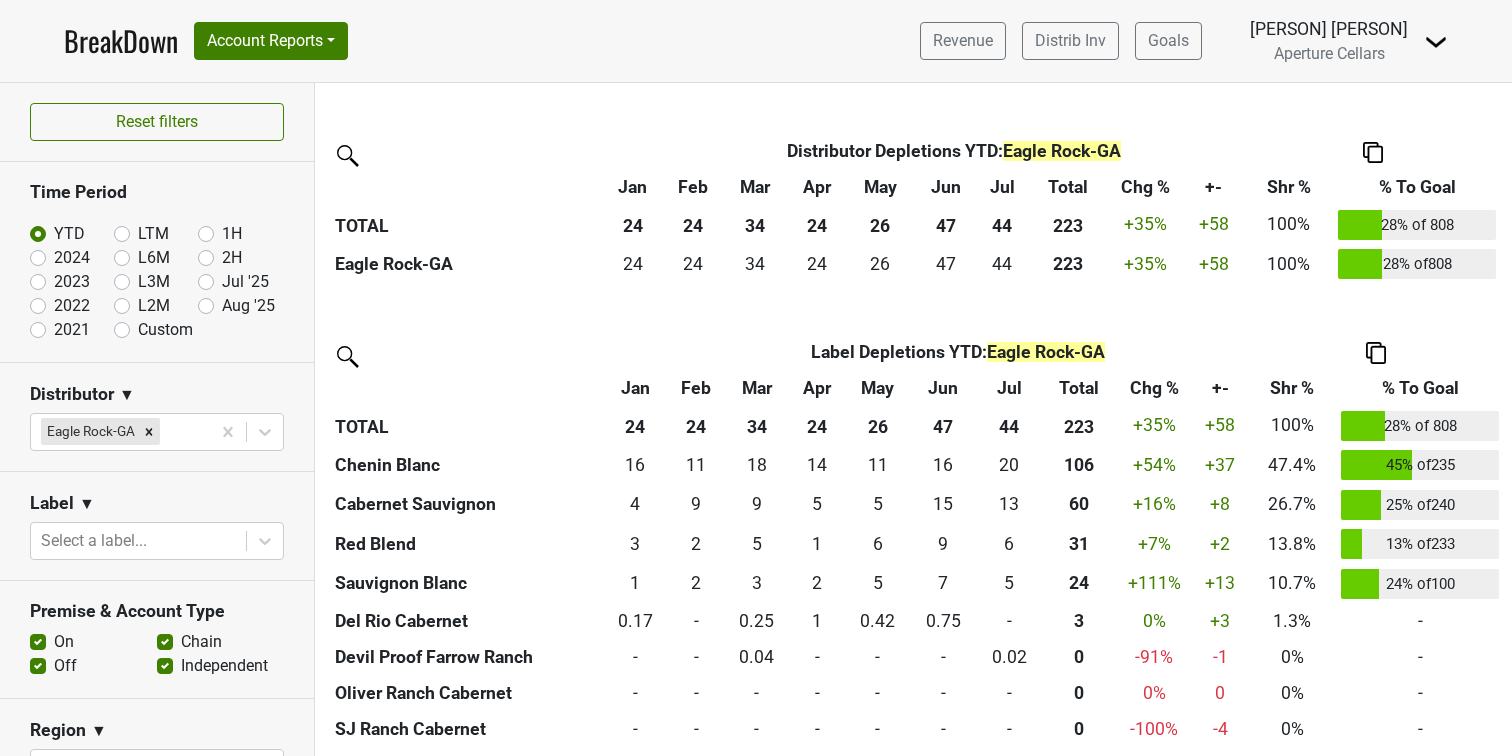 click on "2024" at bounding box center (72, 258) 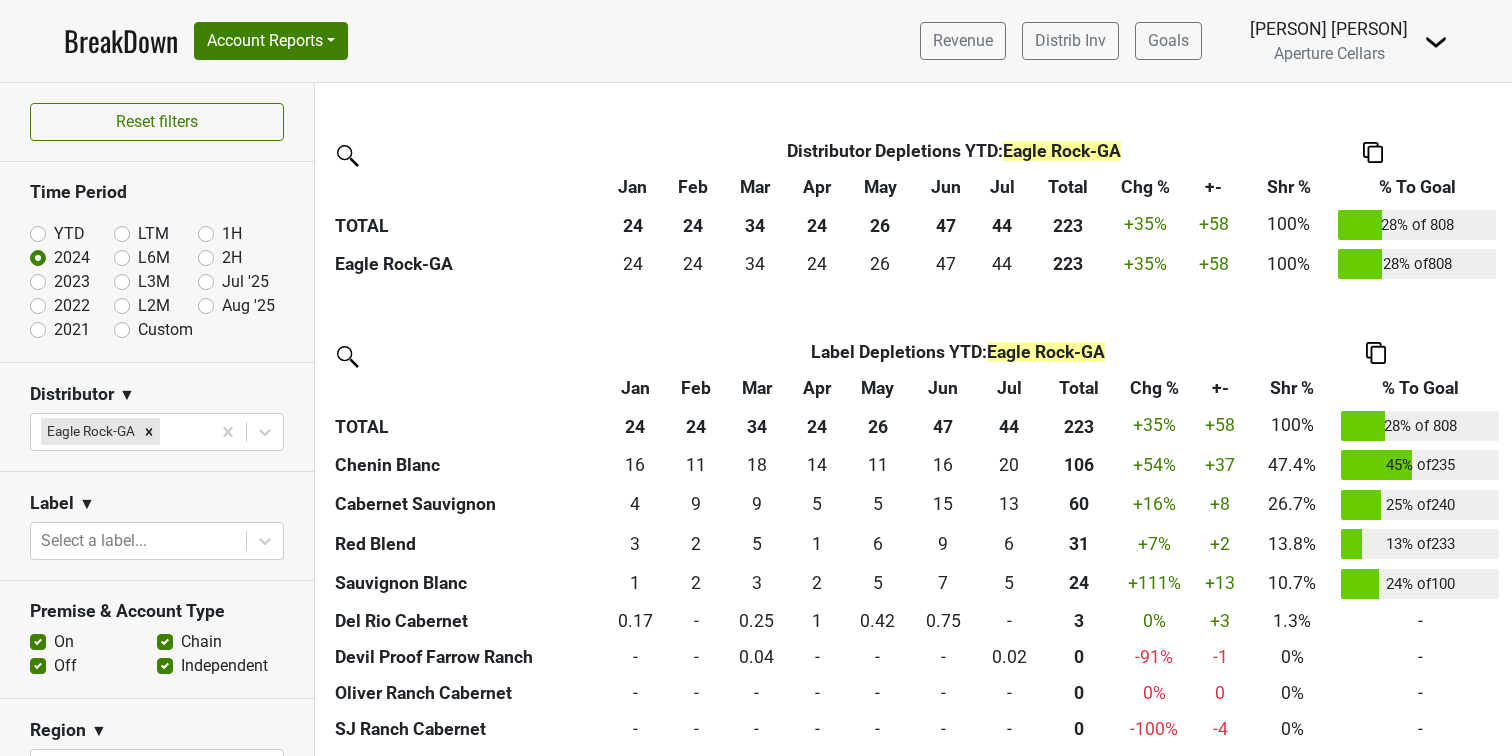 scroll, scrollTop: 0, scrollLeft: 0, axis: both 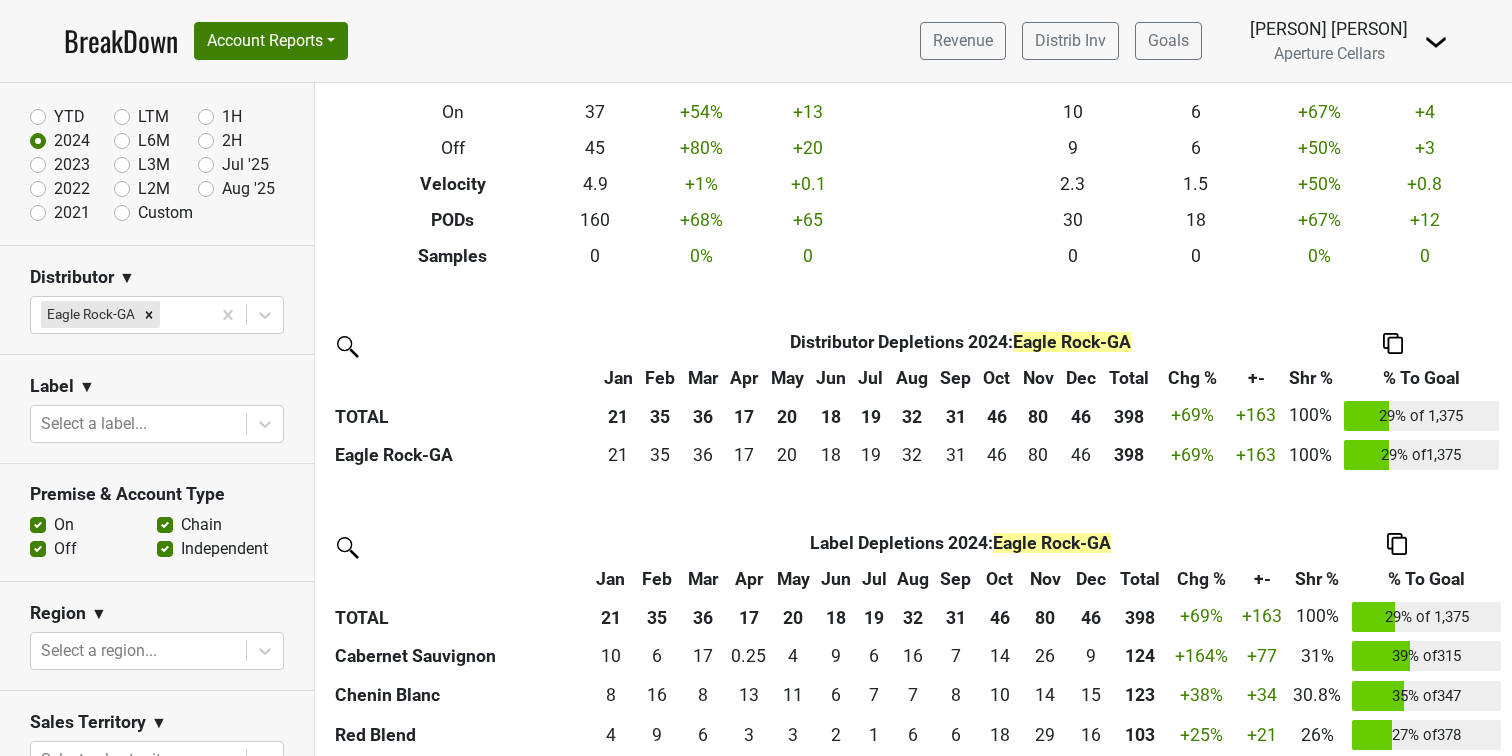 click on "YTD" at bounding box center (69, 117) 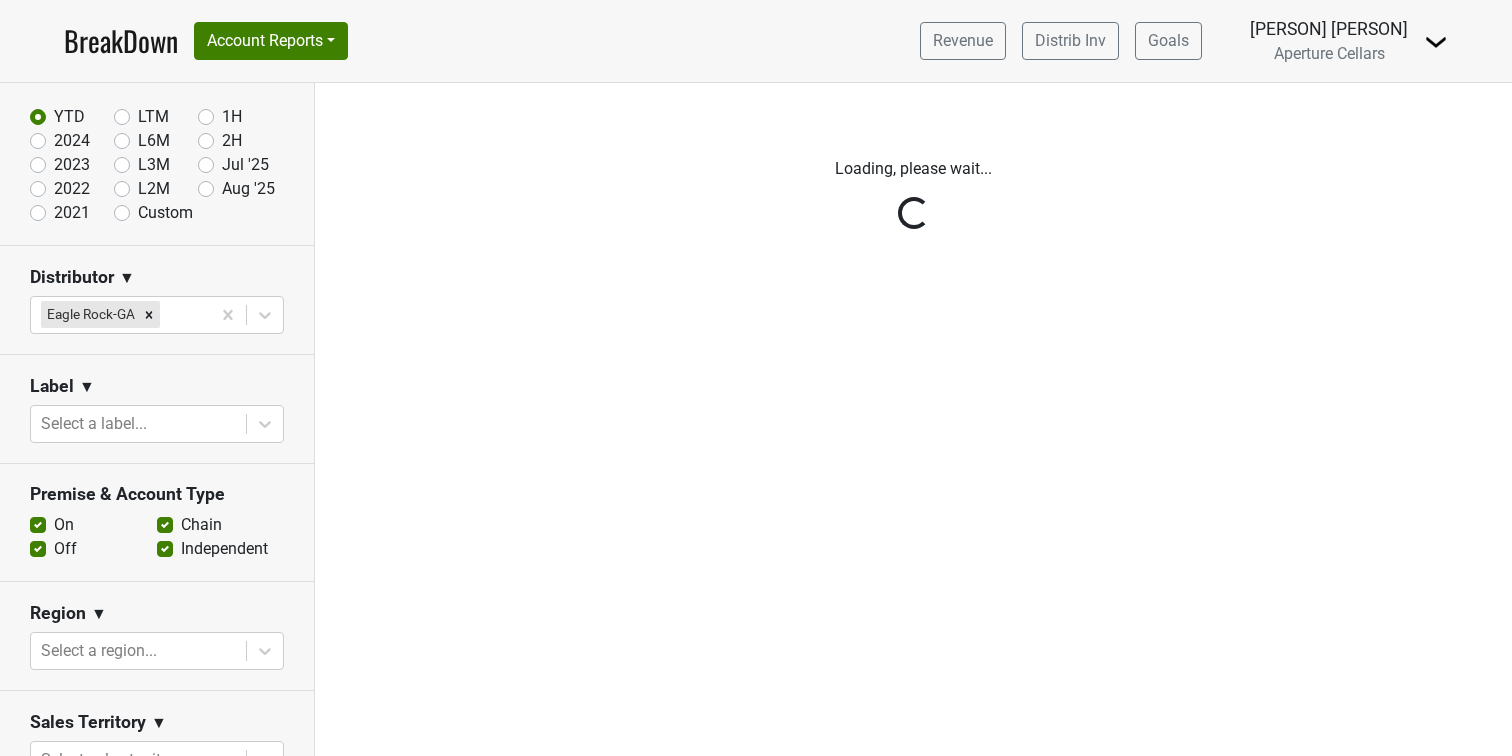scroll, scrollTop: 0, scrollLeft: 0, axis: both 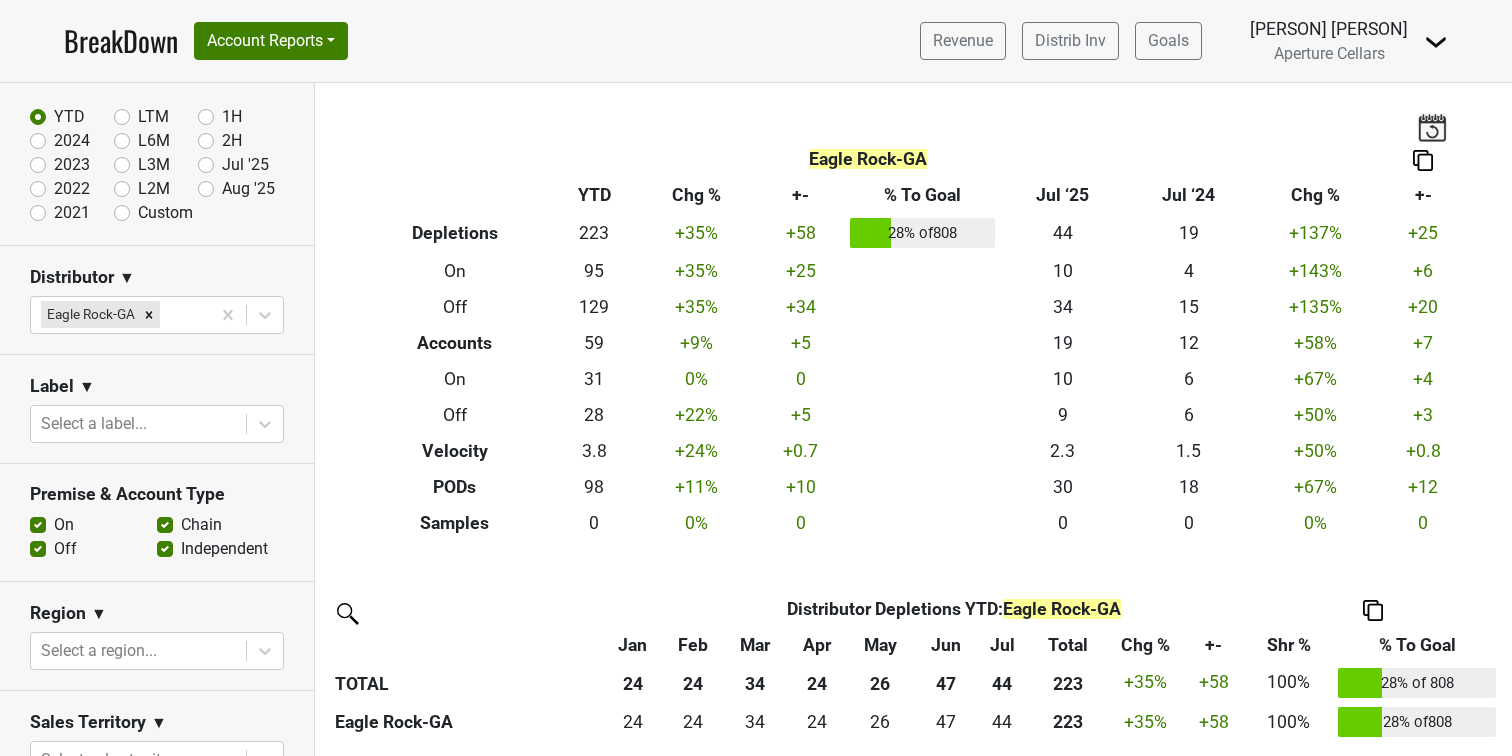 click on "2024" at bounding box center [72, 141] 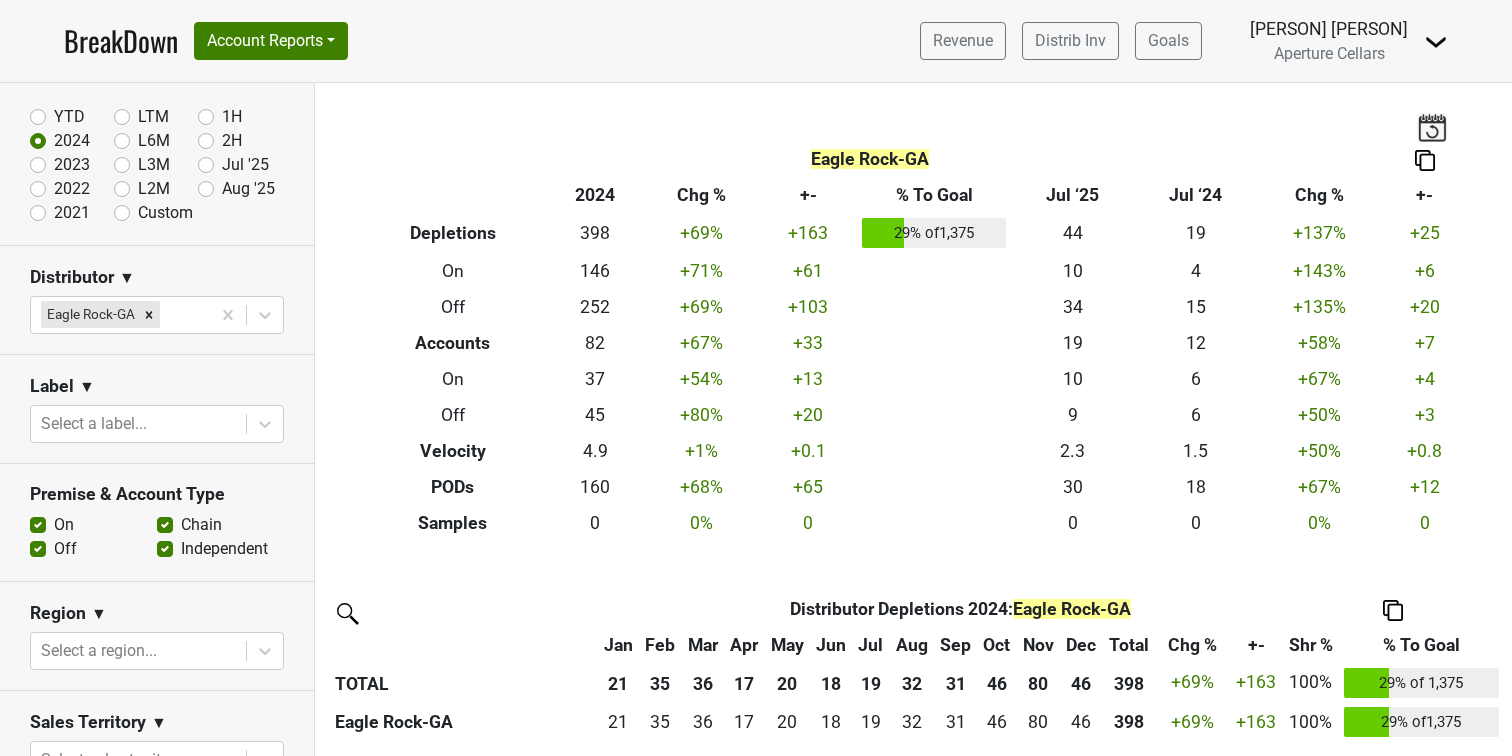 click on "YTD" at bounding box center (69, 117) 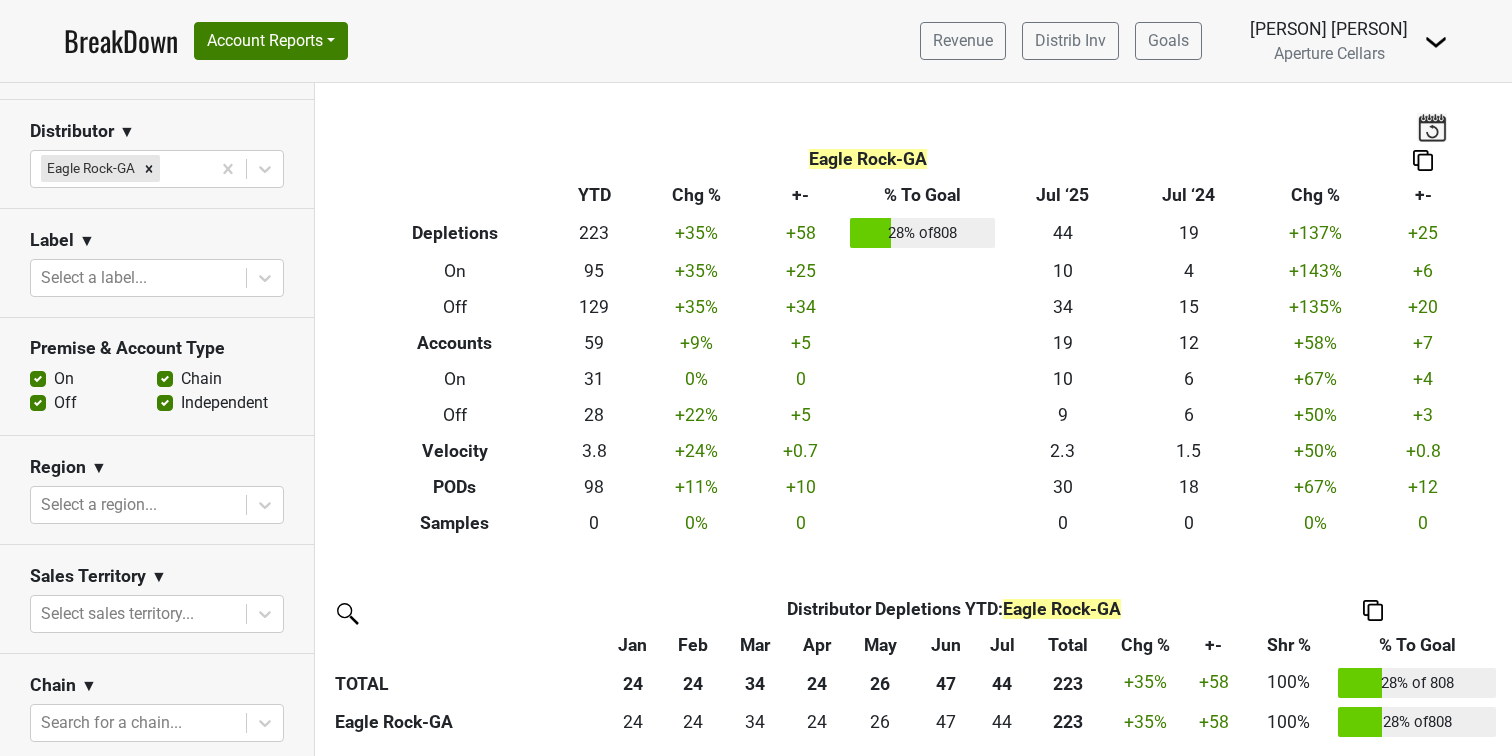scroll, scrollTop: 265, scrollLeft: 0, axis: vertical 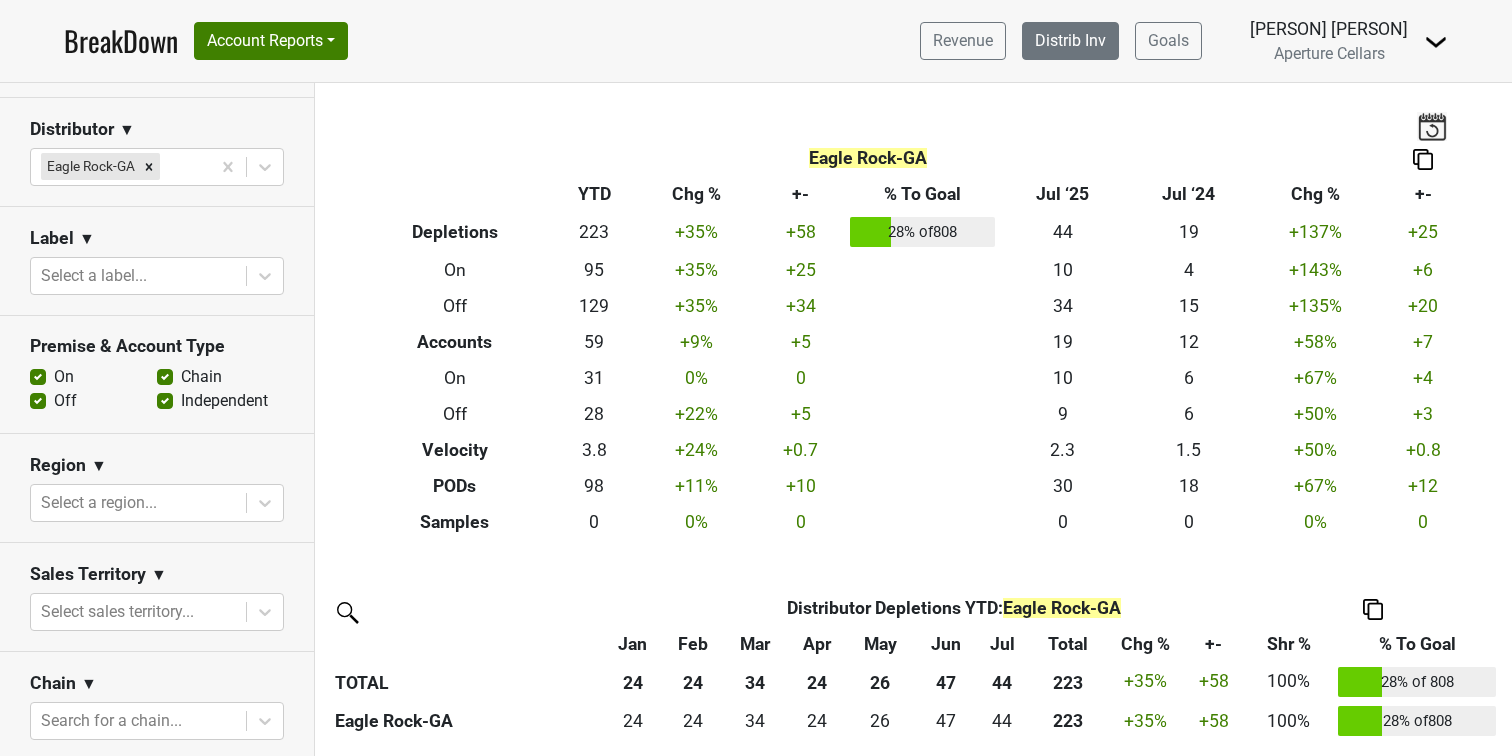 click on "Distrib Inv" at bounding box center (1070, 41) 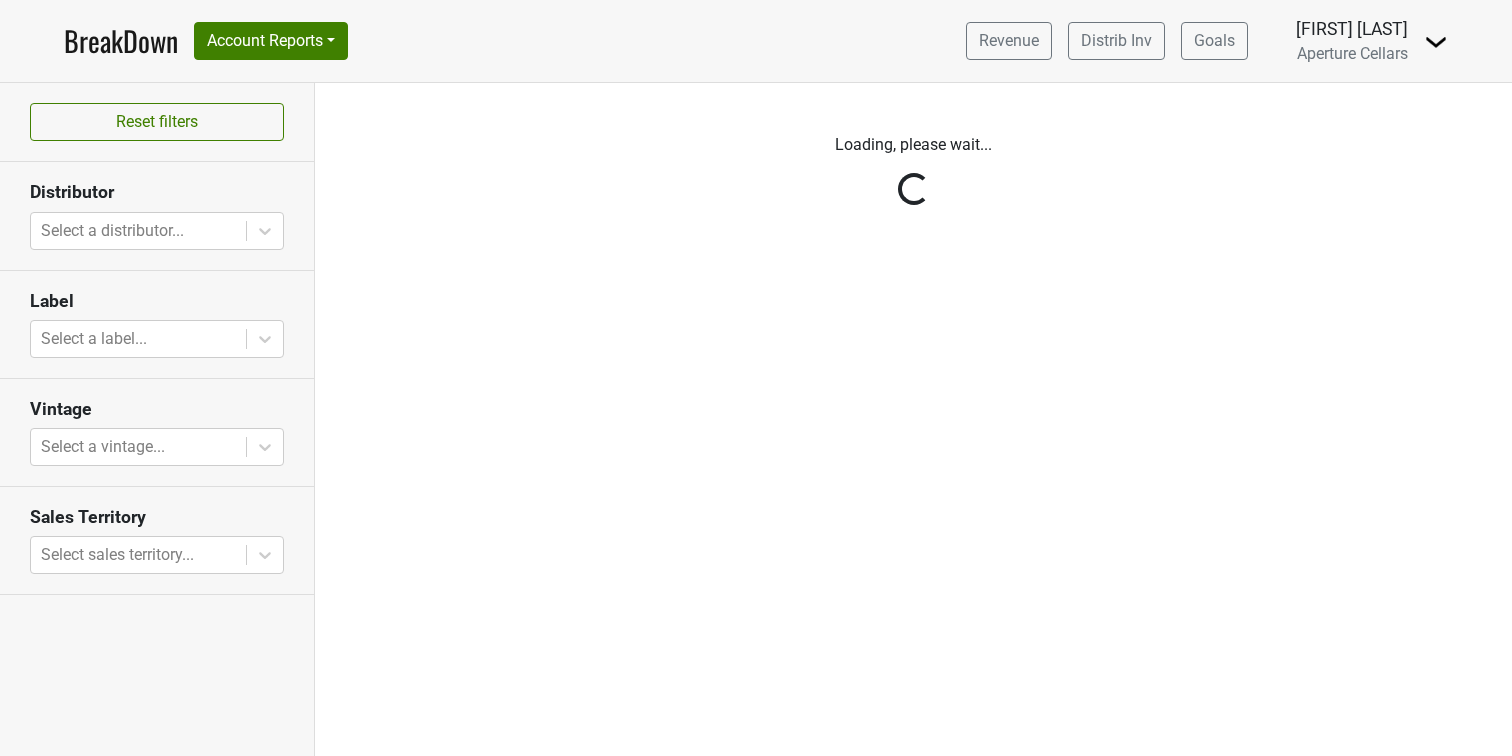 scroll, scrollTop: 0, scrollLeft: 0, axis: both 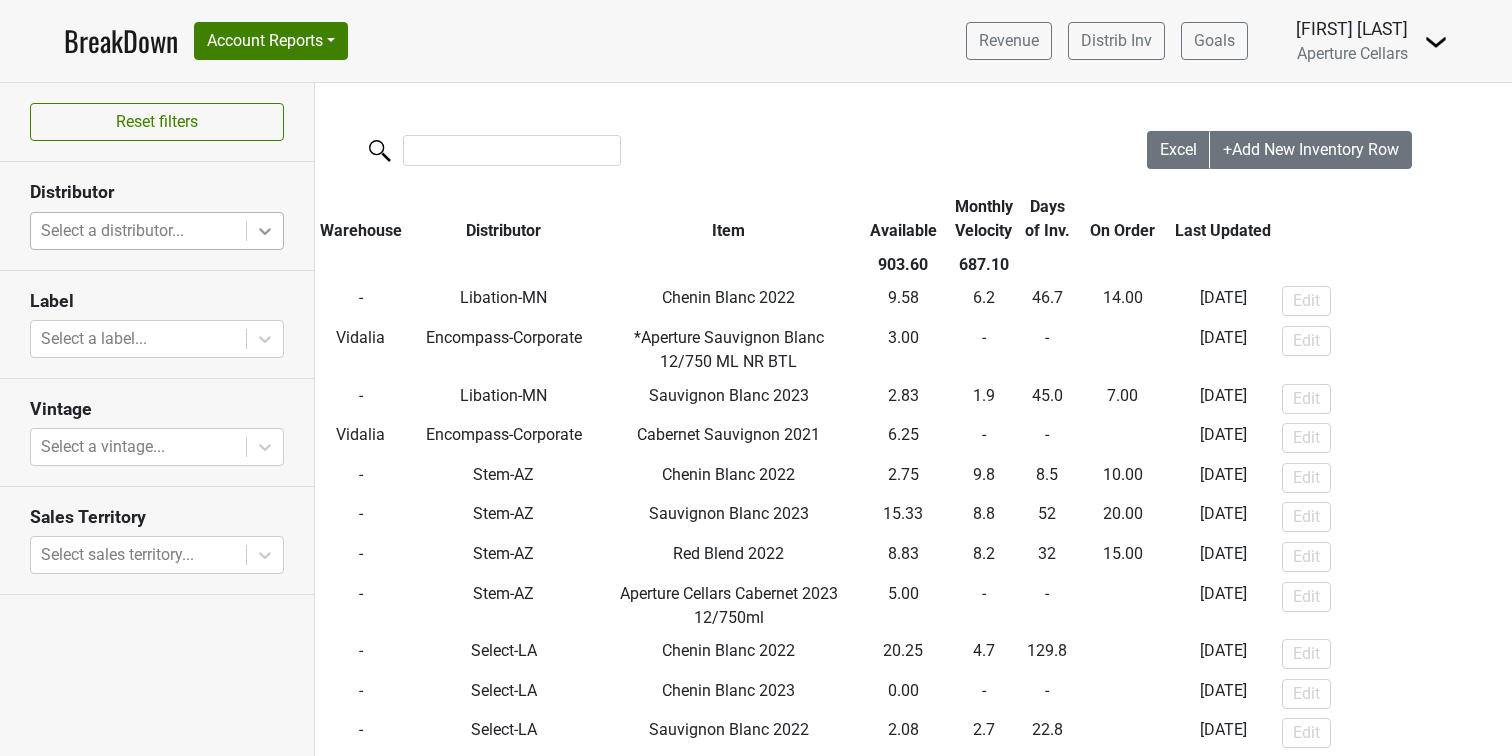 click 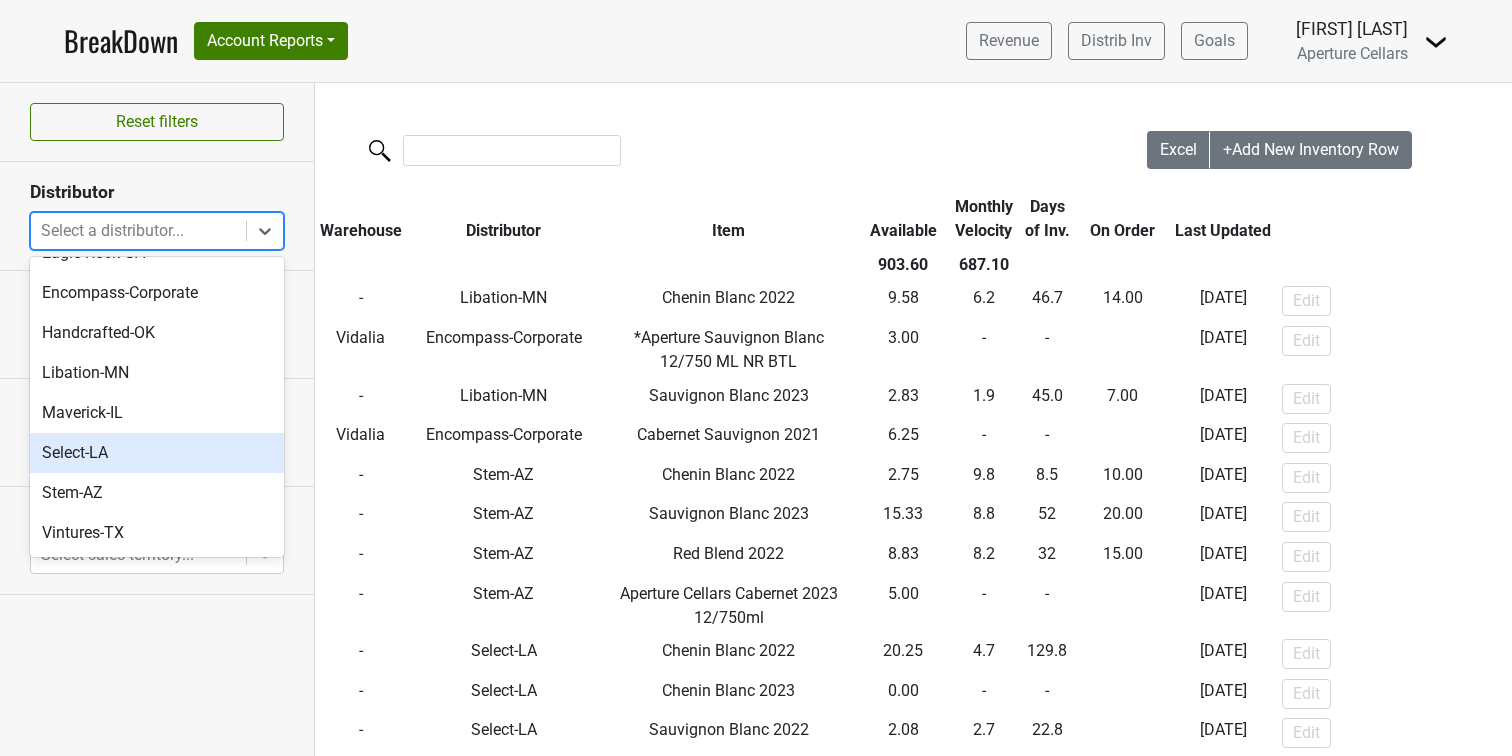 scroll, scrollTop: 108, scrollLeft: 0, axis: vertical 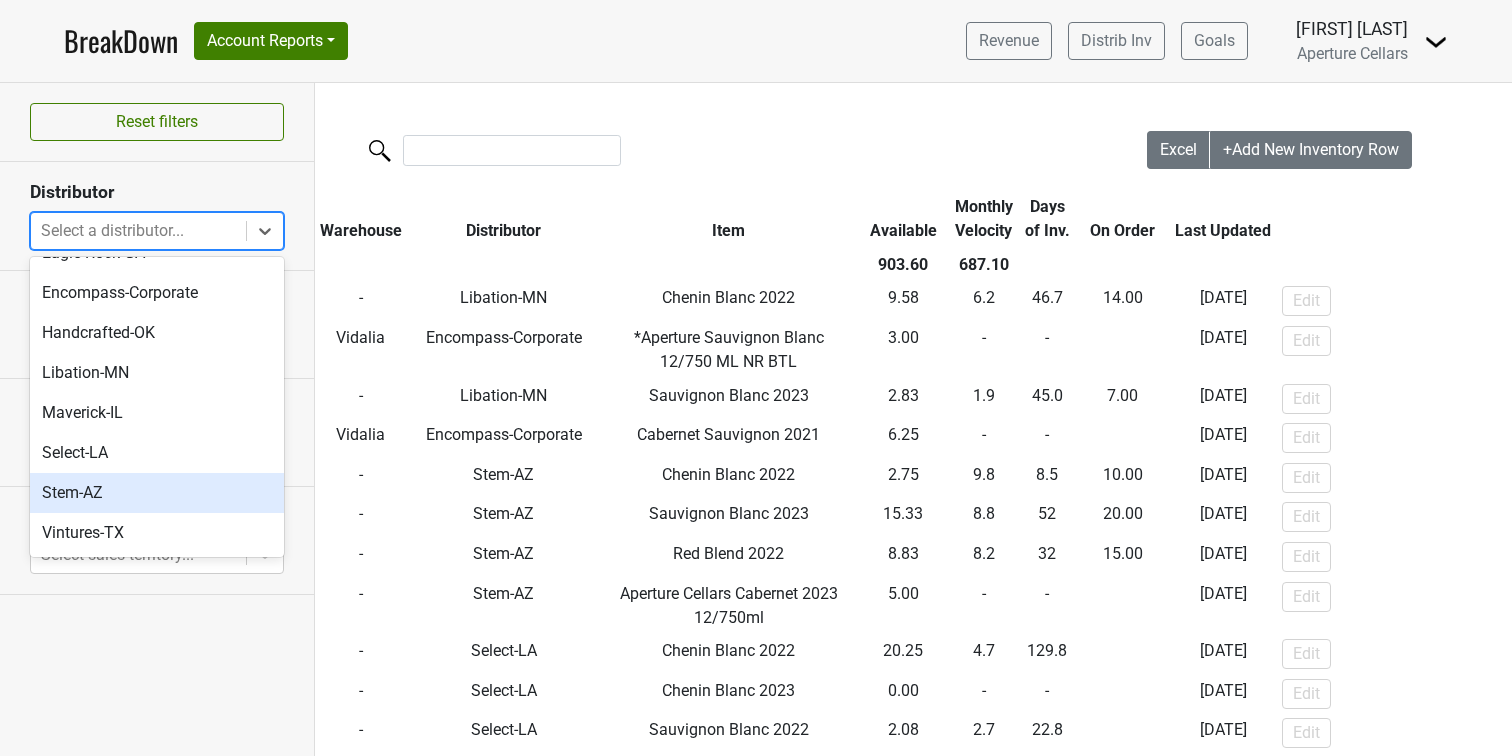 click on "Curated-NC Curated-SC Eagle Rock-GA Encompass-Corporate Handcrafted-OK Libation-MN Maverick-IL Select-LA Stem-AZ Vintures-TX" at bounding box center (157, 407) 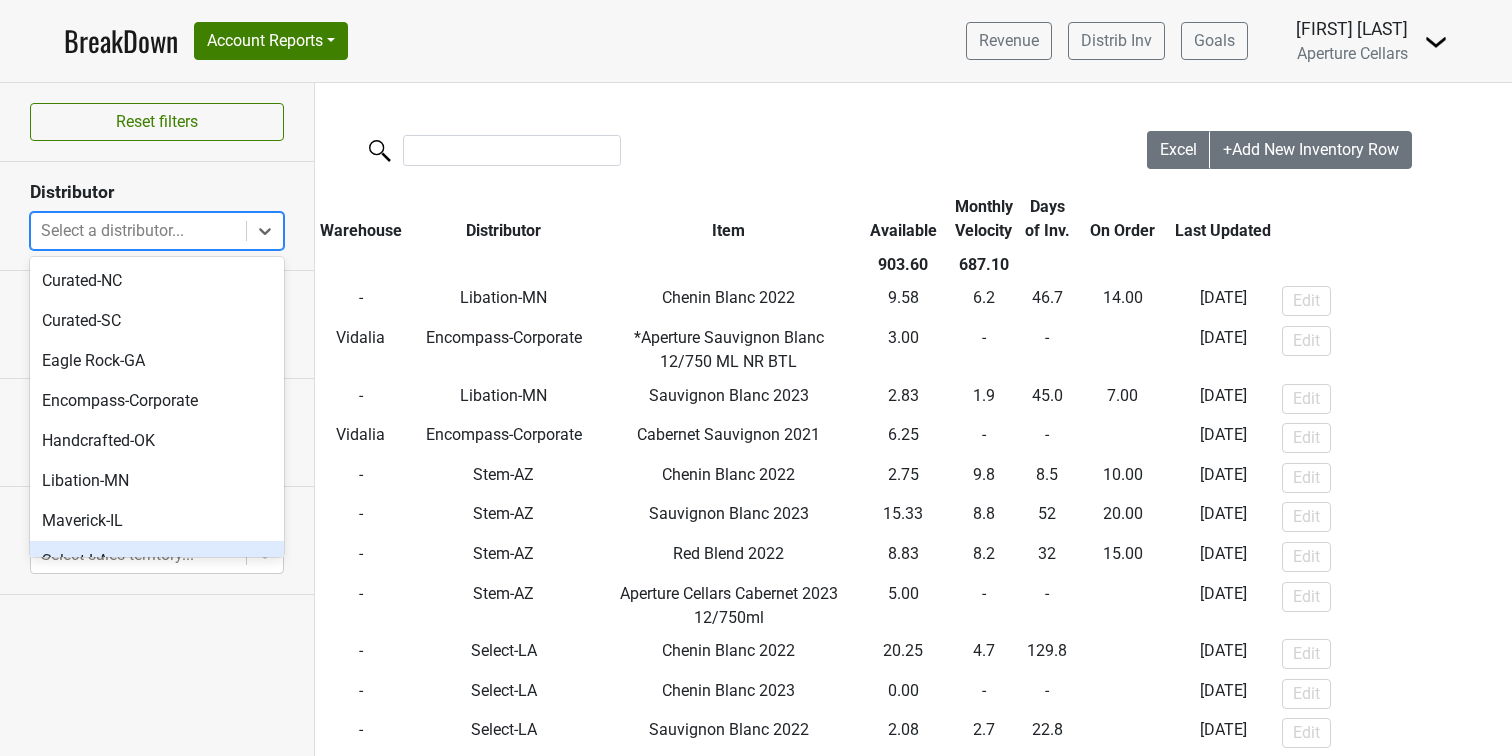 scroll, scrollTop: 0, scrollLeft: 0, axis: both 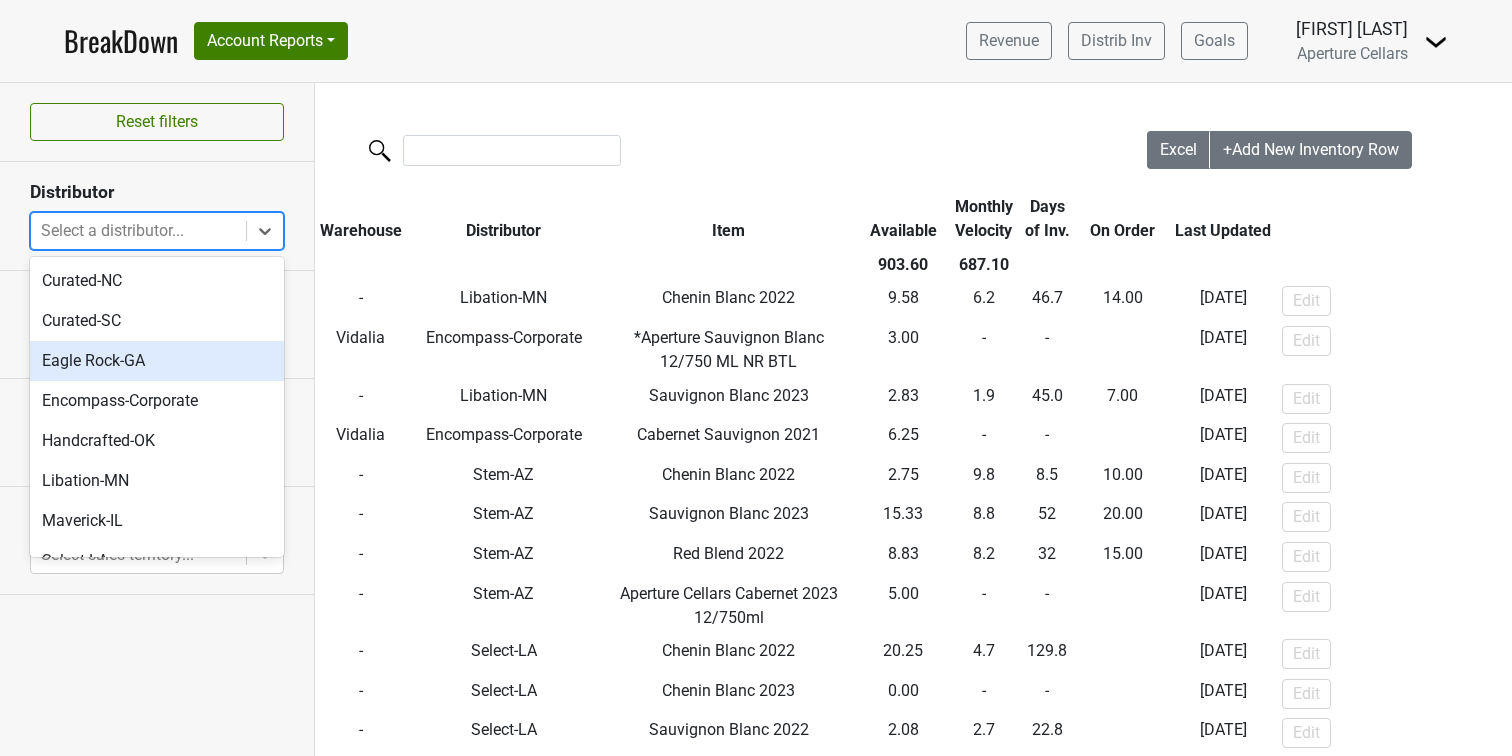 click on "Eagle Rock-GA" at bounding box center [157, 361] 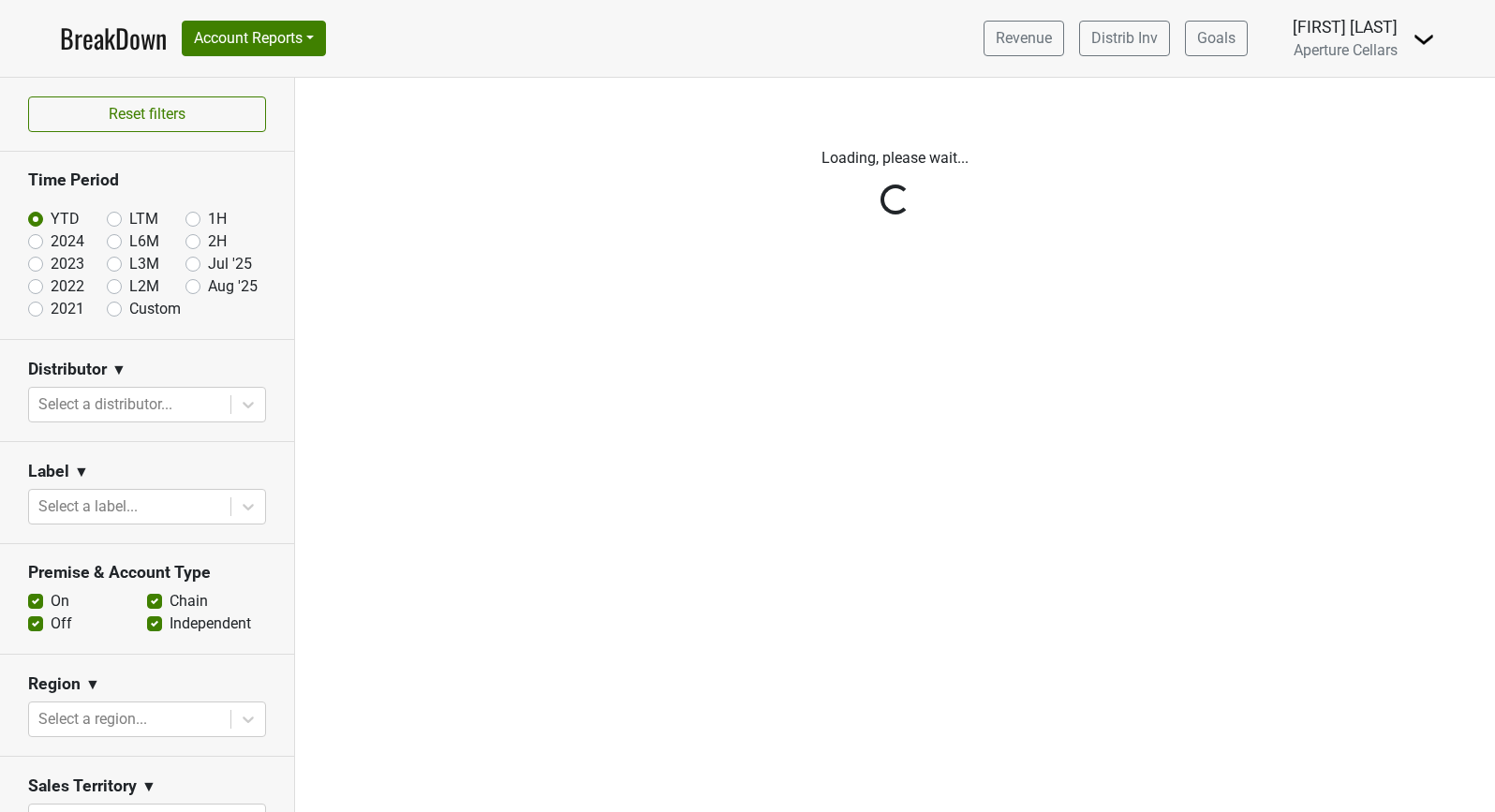 scroll, scrollTop: 0, scrollLeft: 0, axis: both 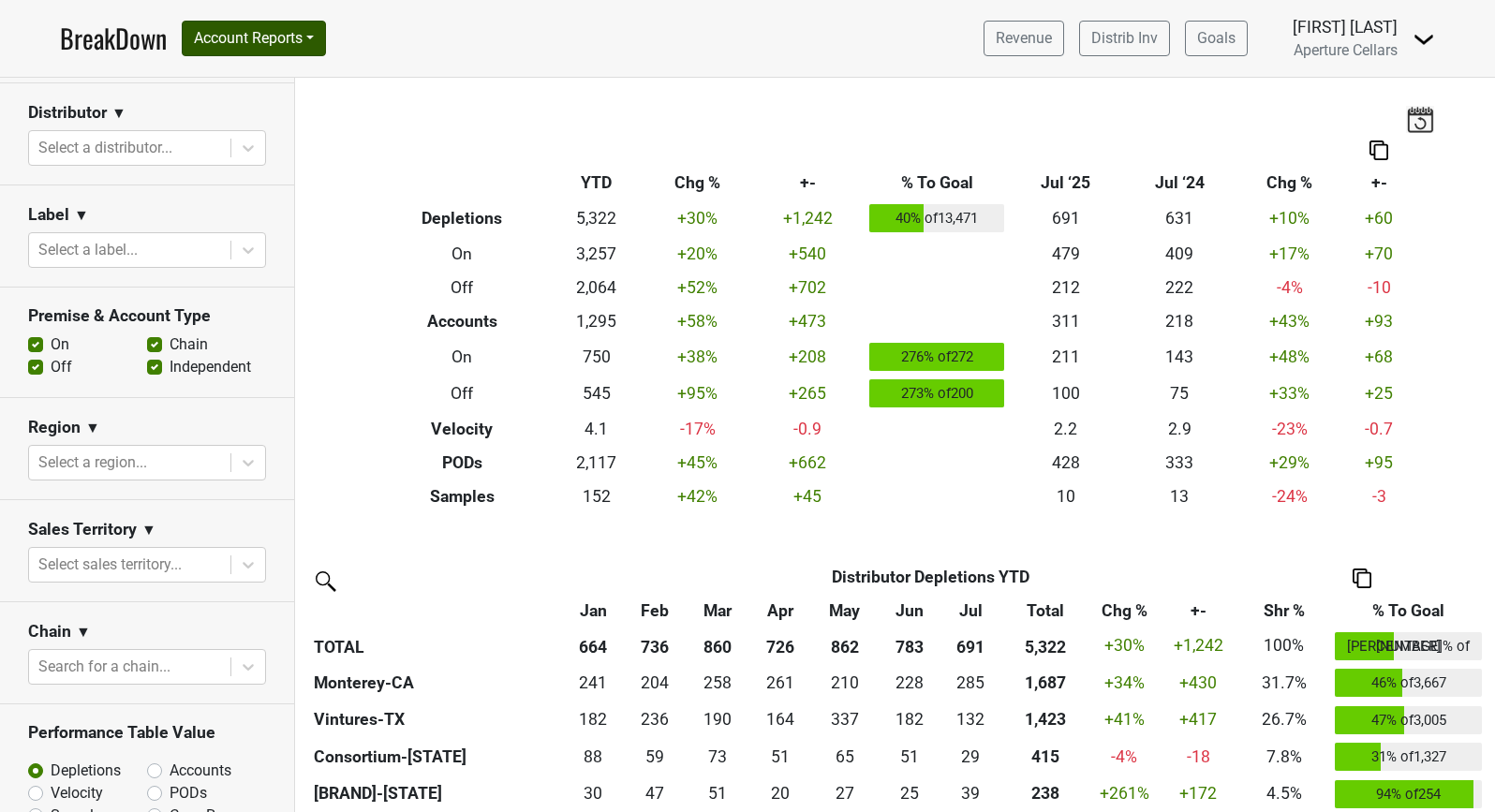 click on "Account Reports" at bounding box center [254, 38] 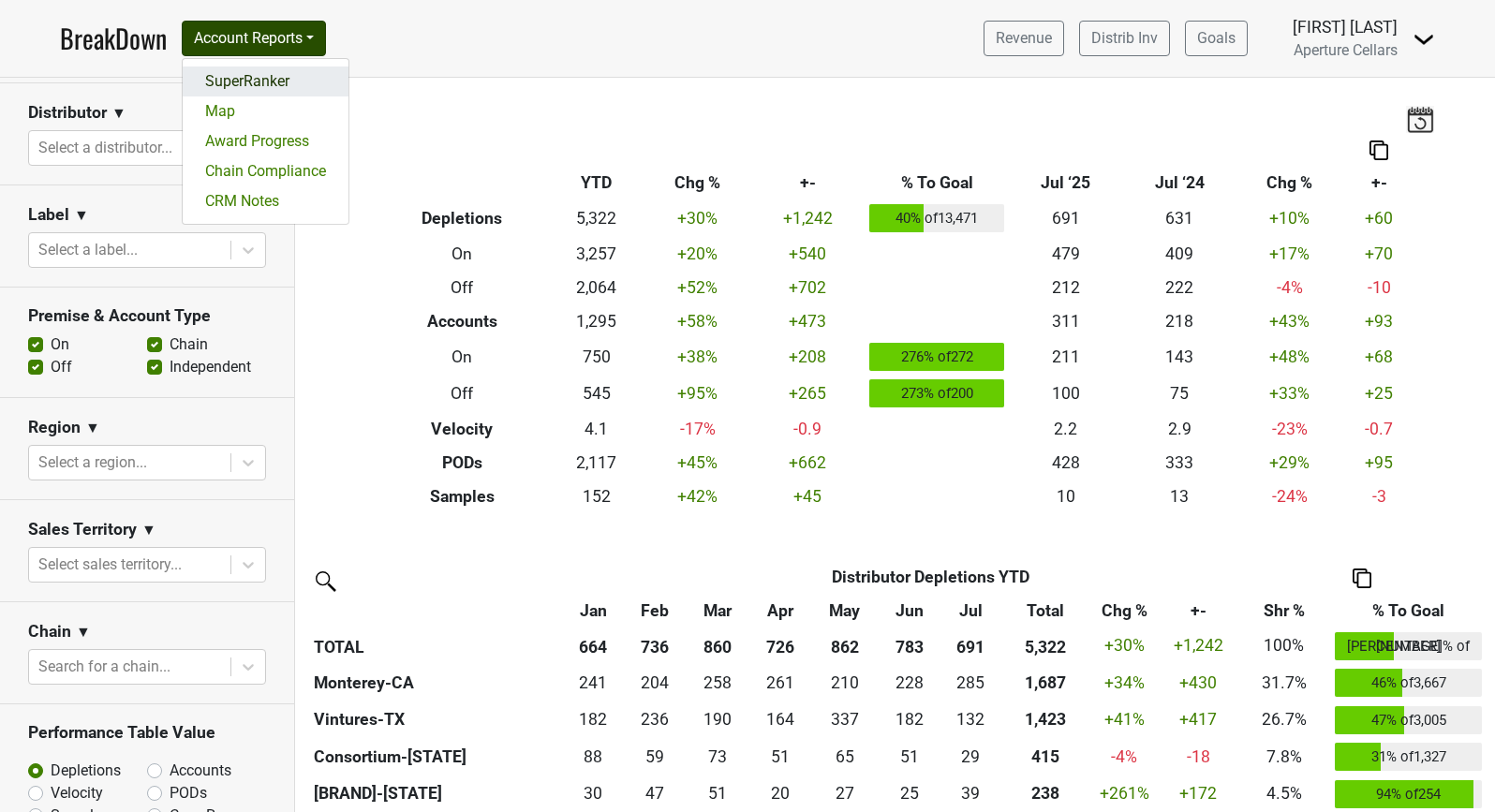 click on "SuperRanker" at bounding box center [265, 81] 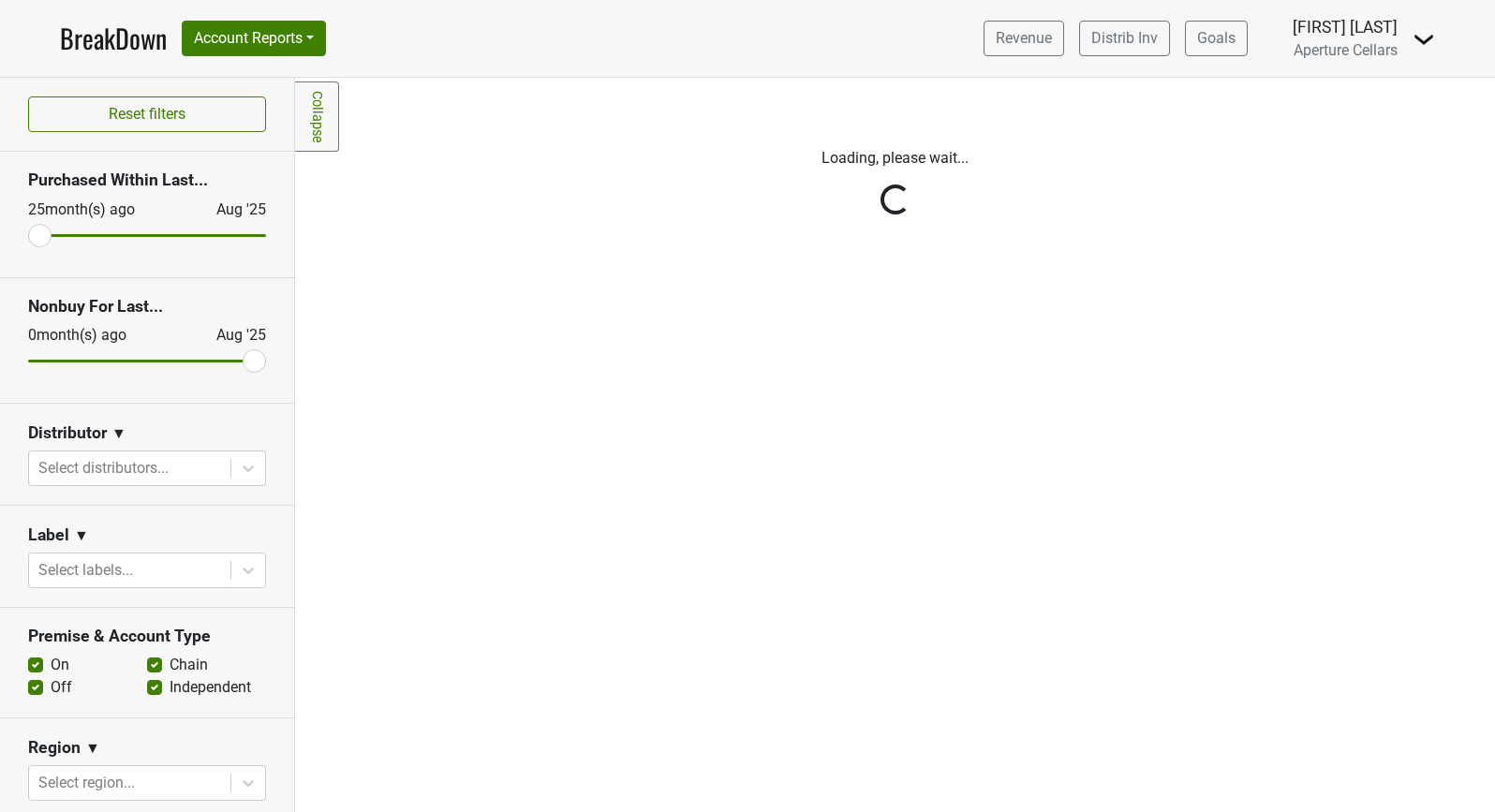 scroll, scrollTop: 0, scrollLeft: 0, axis: both 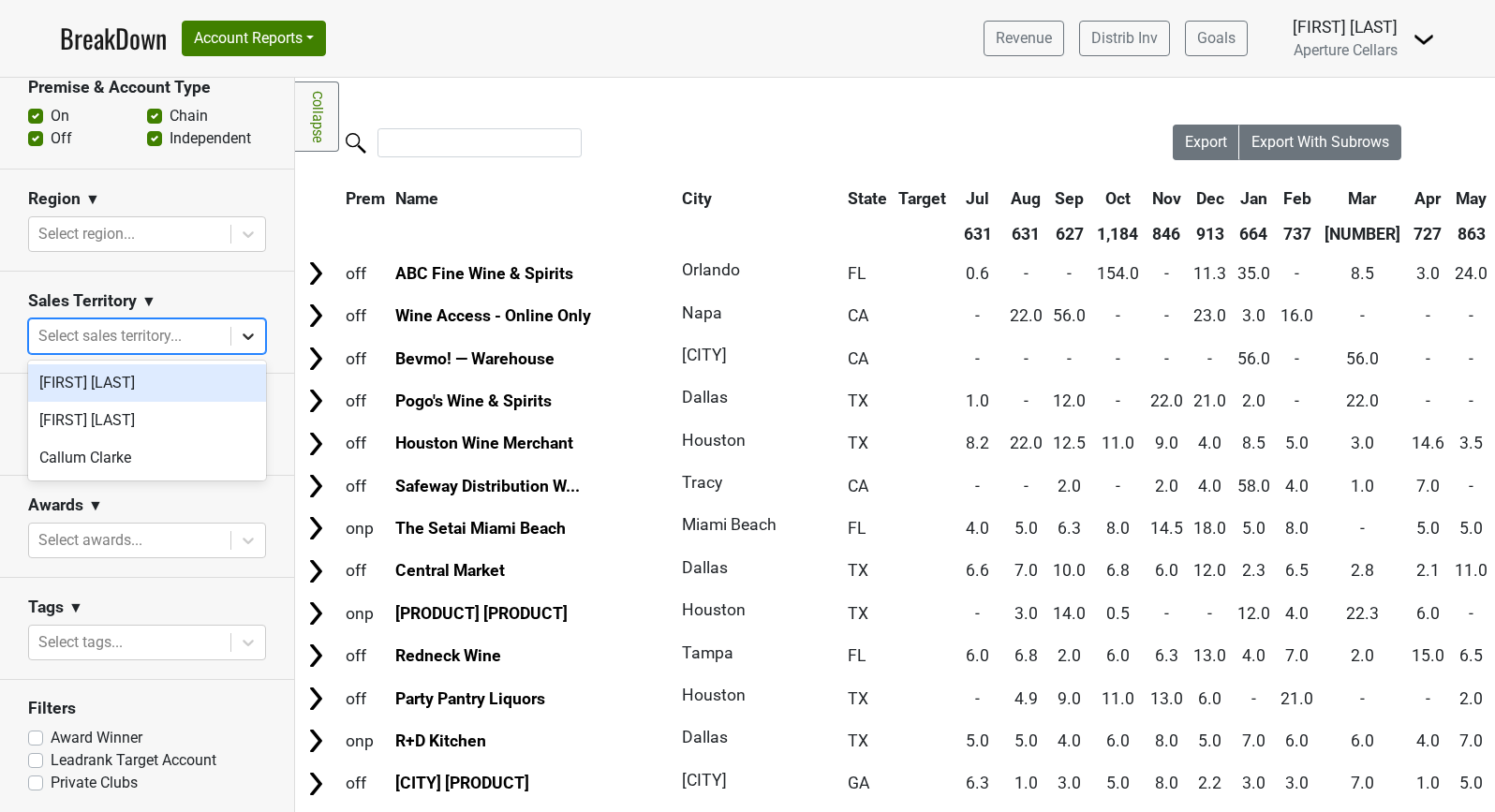 click 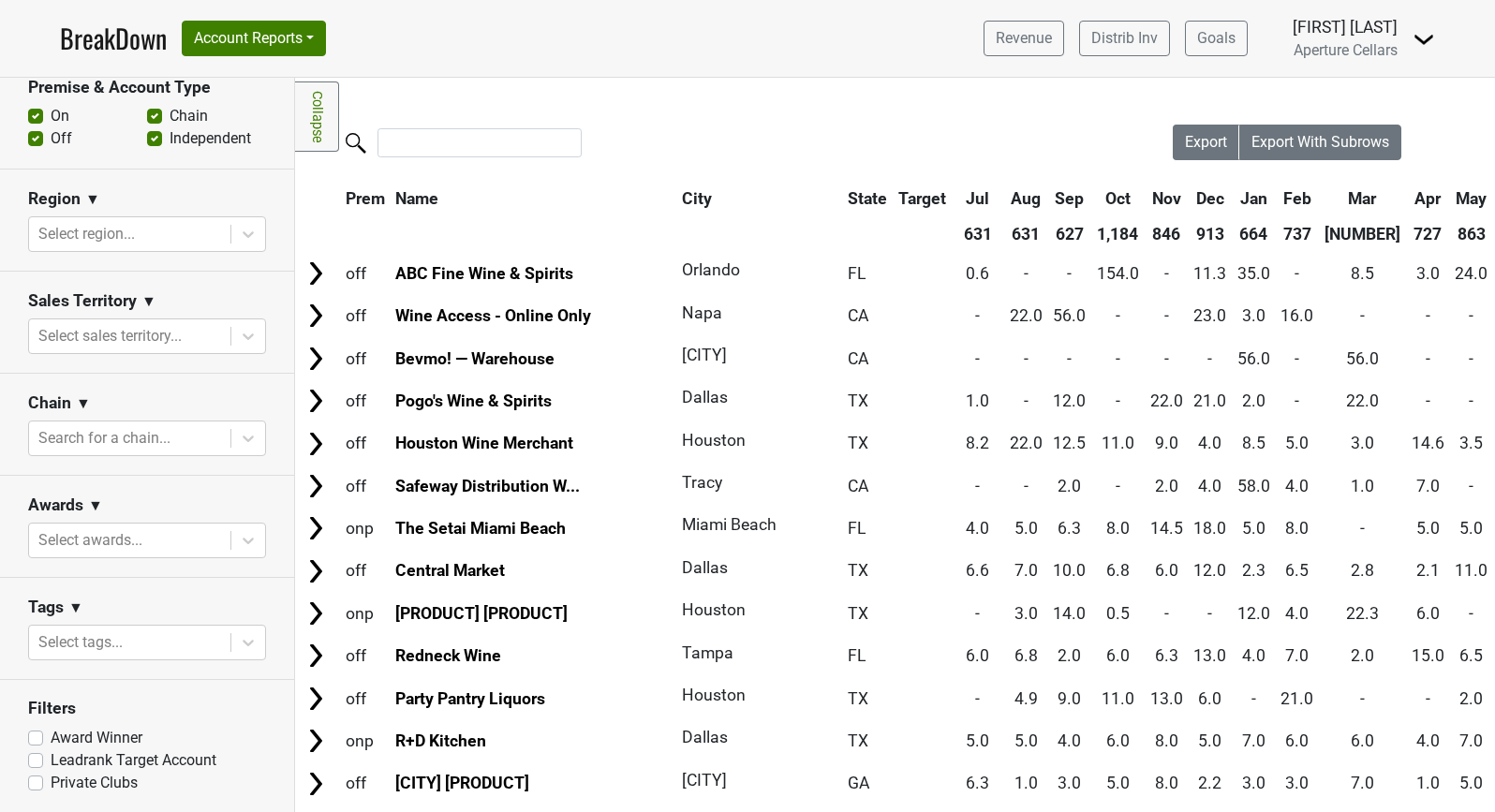 click on "Sales Territory ▼ Select sales territory..." at bounding box center [147, 322] 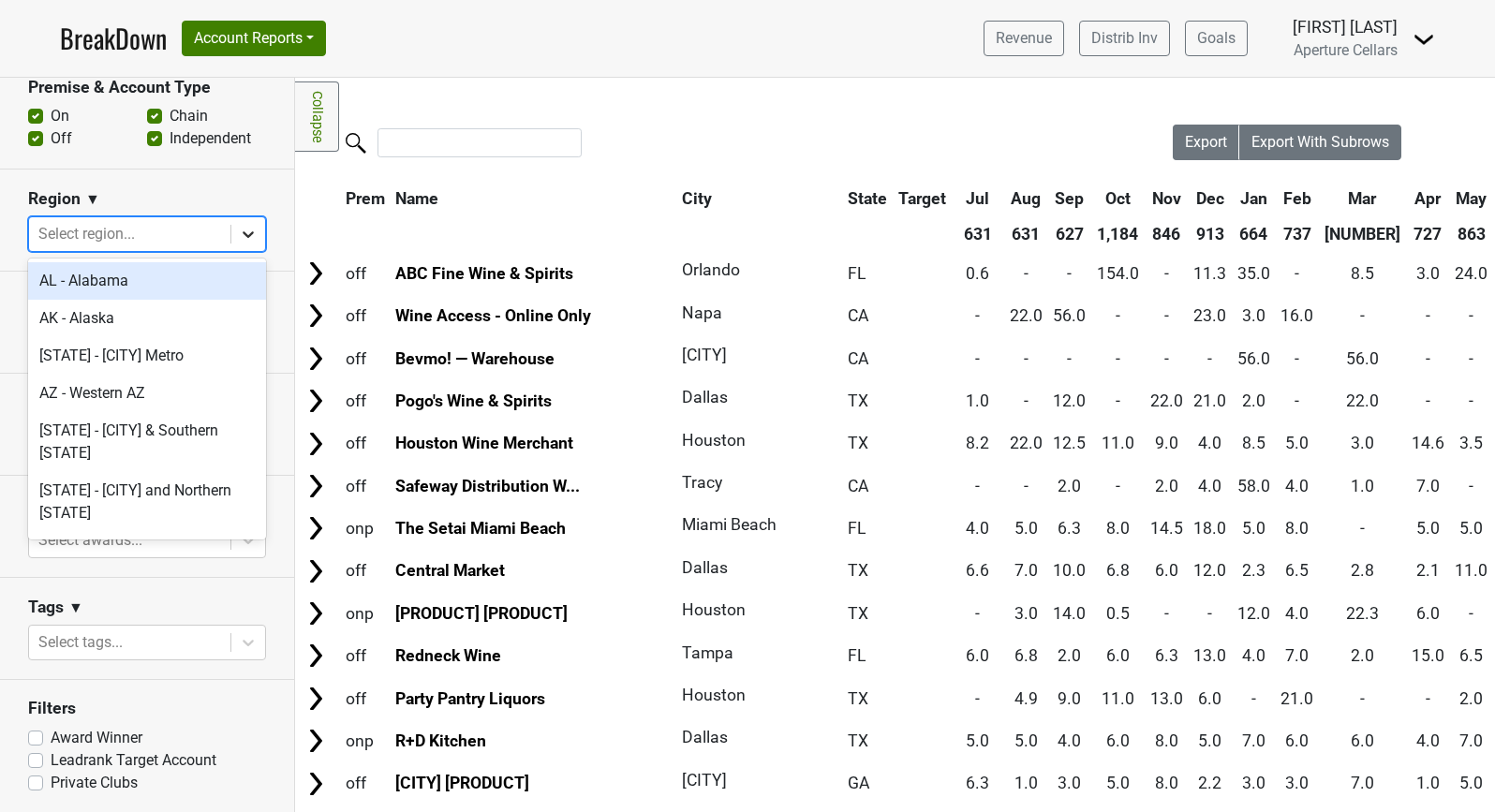 click 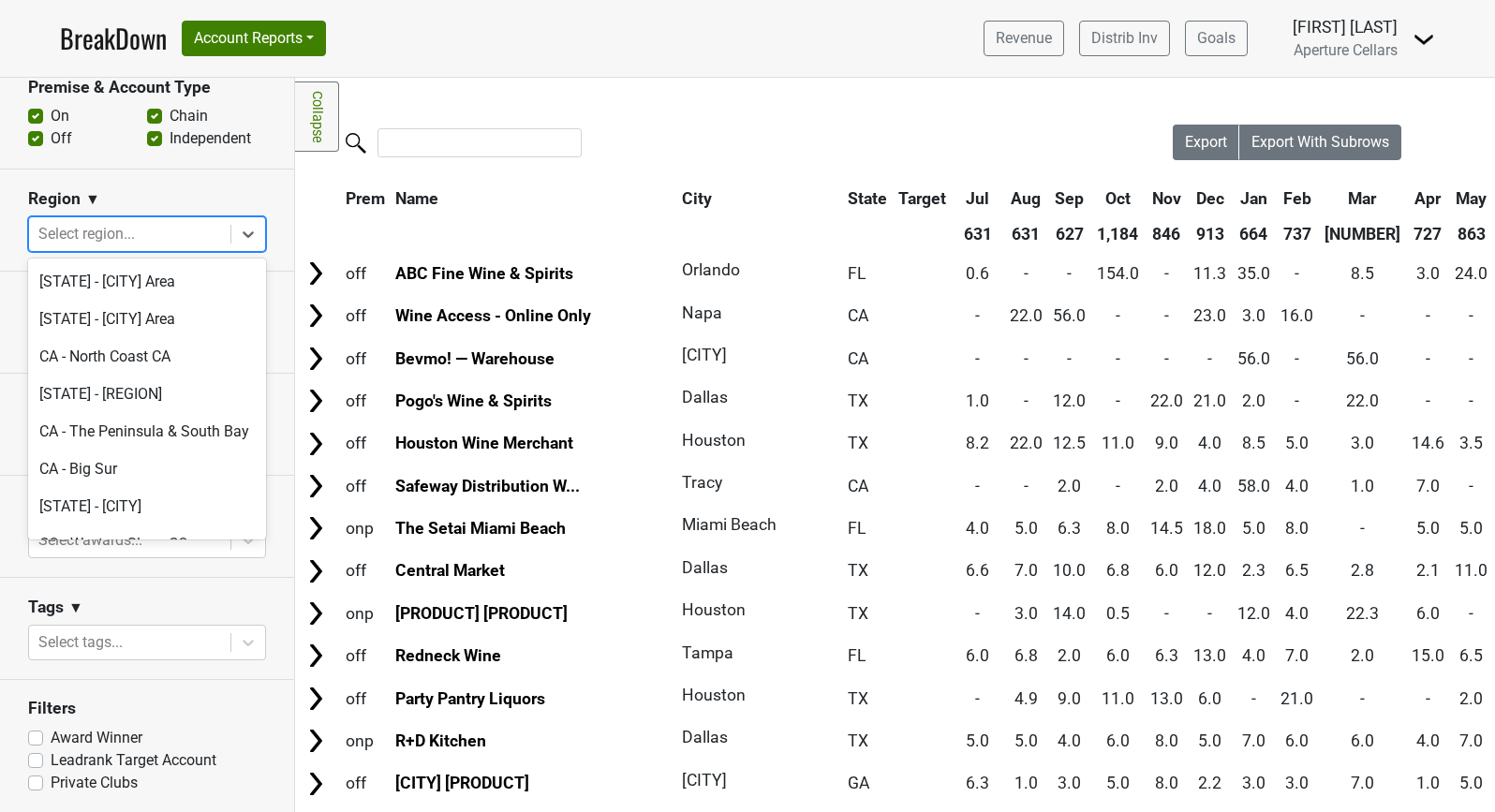 scroll, scrollTop: 350, scrollLeft: 0, axis: vertical 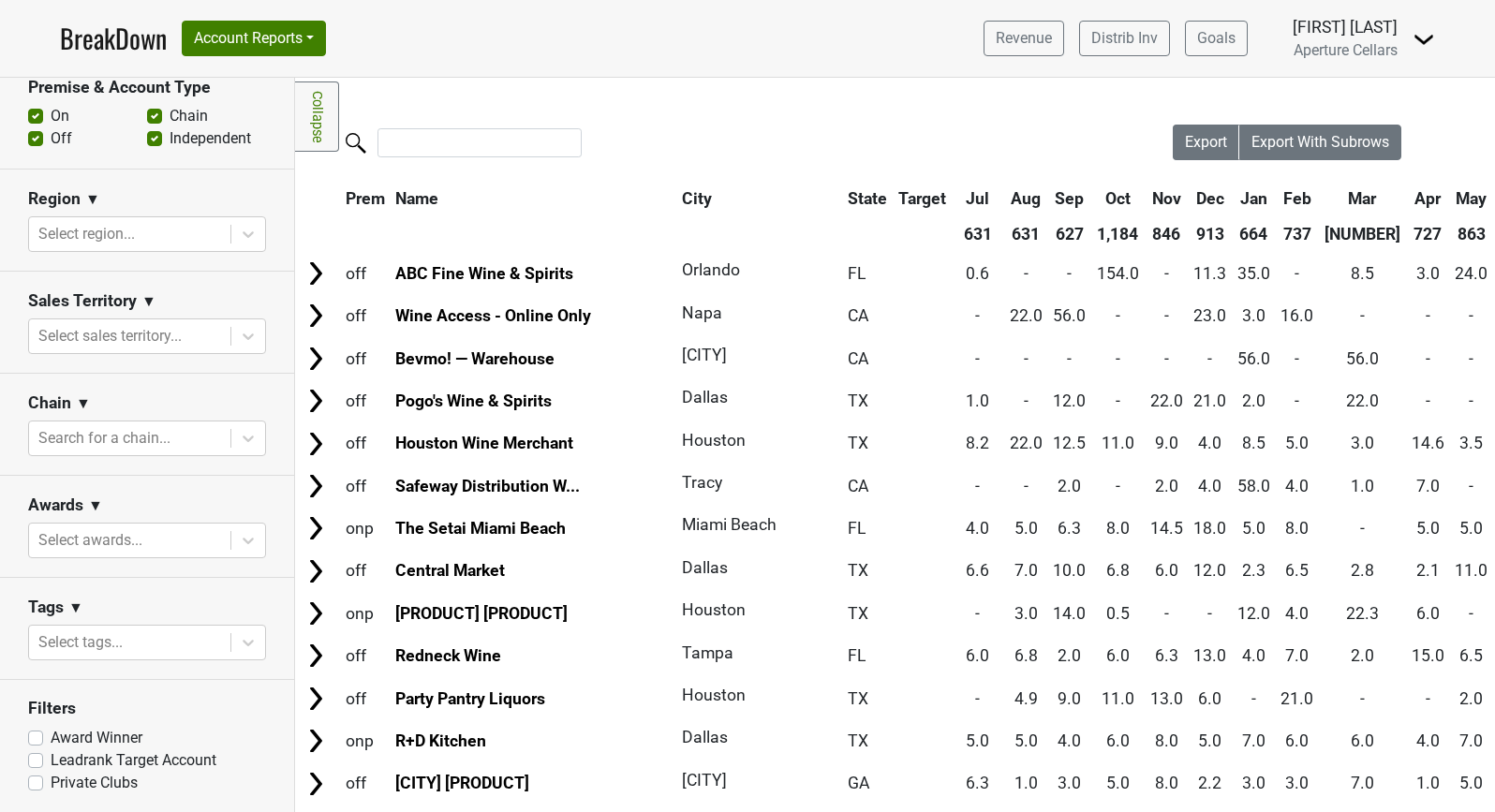 click on "Region ▼" at bounding box center (147, 202) 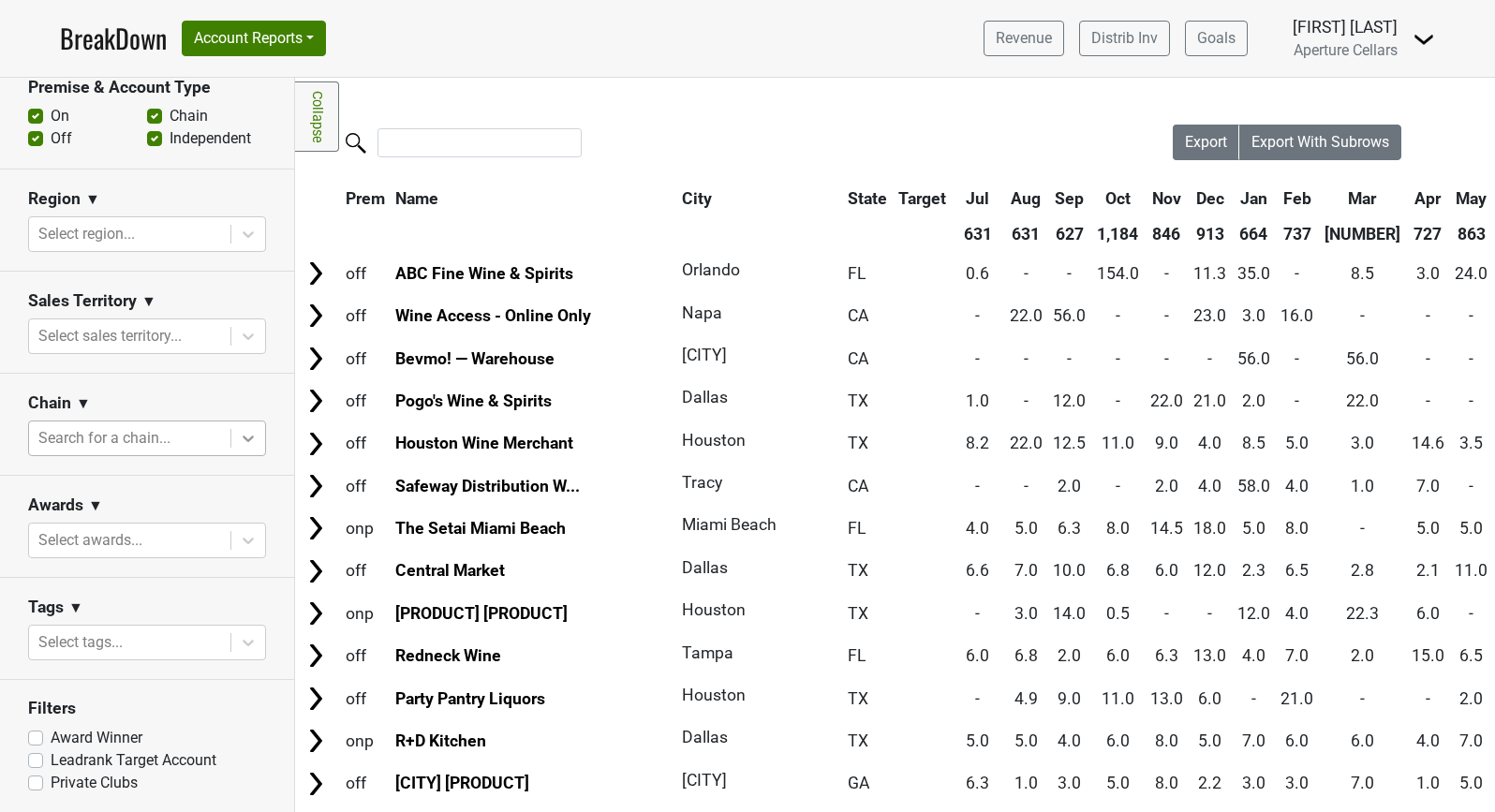 click 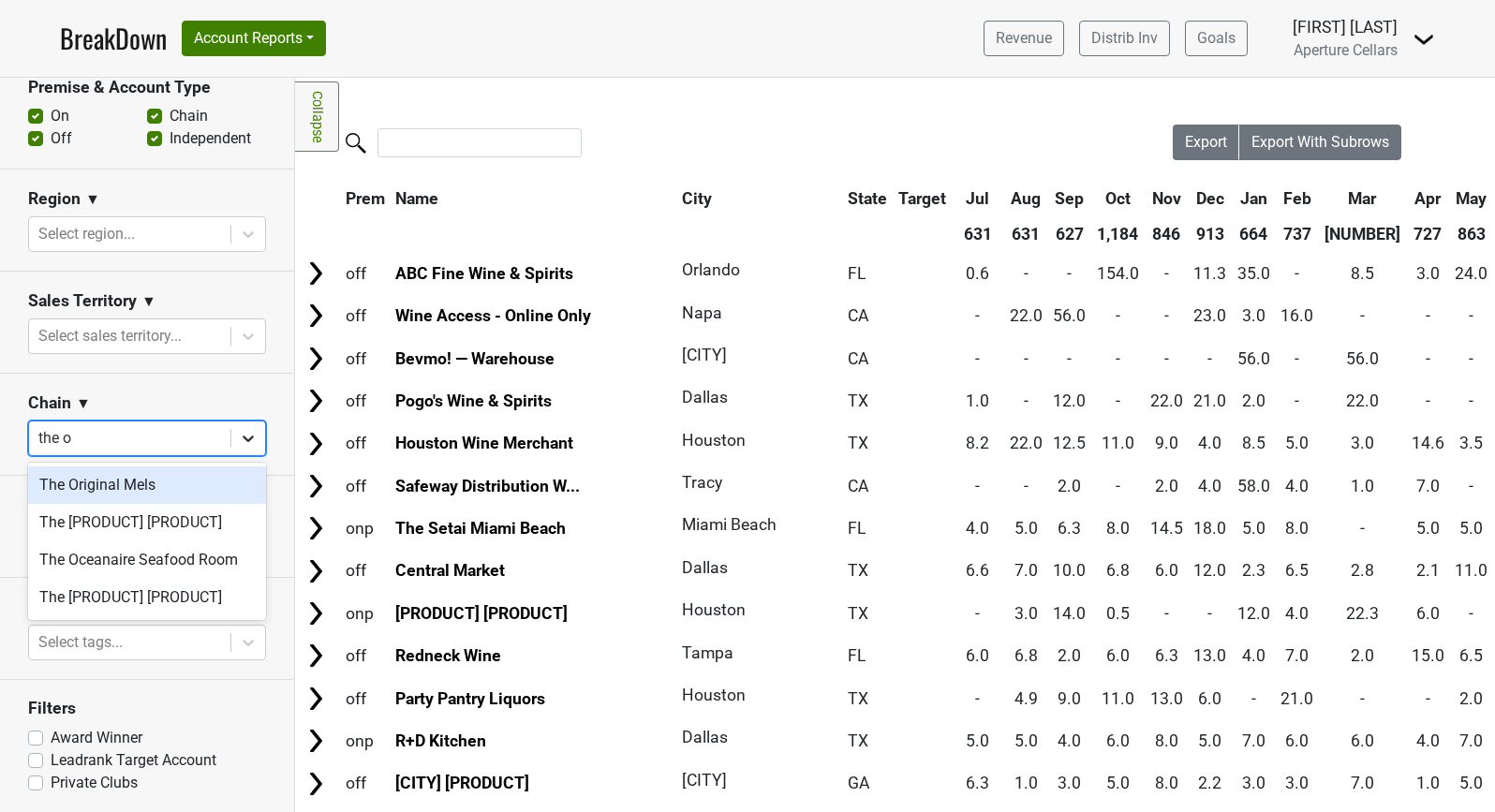 type on "the oc" 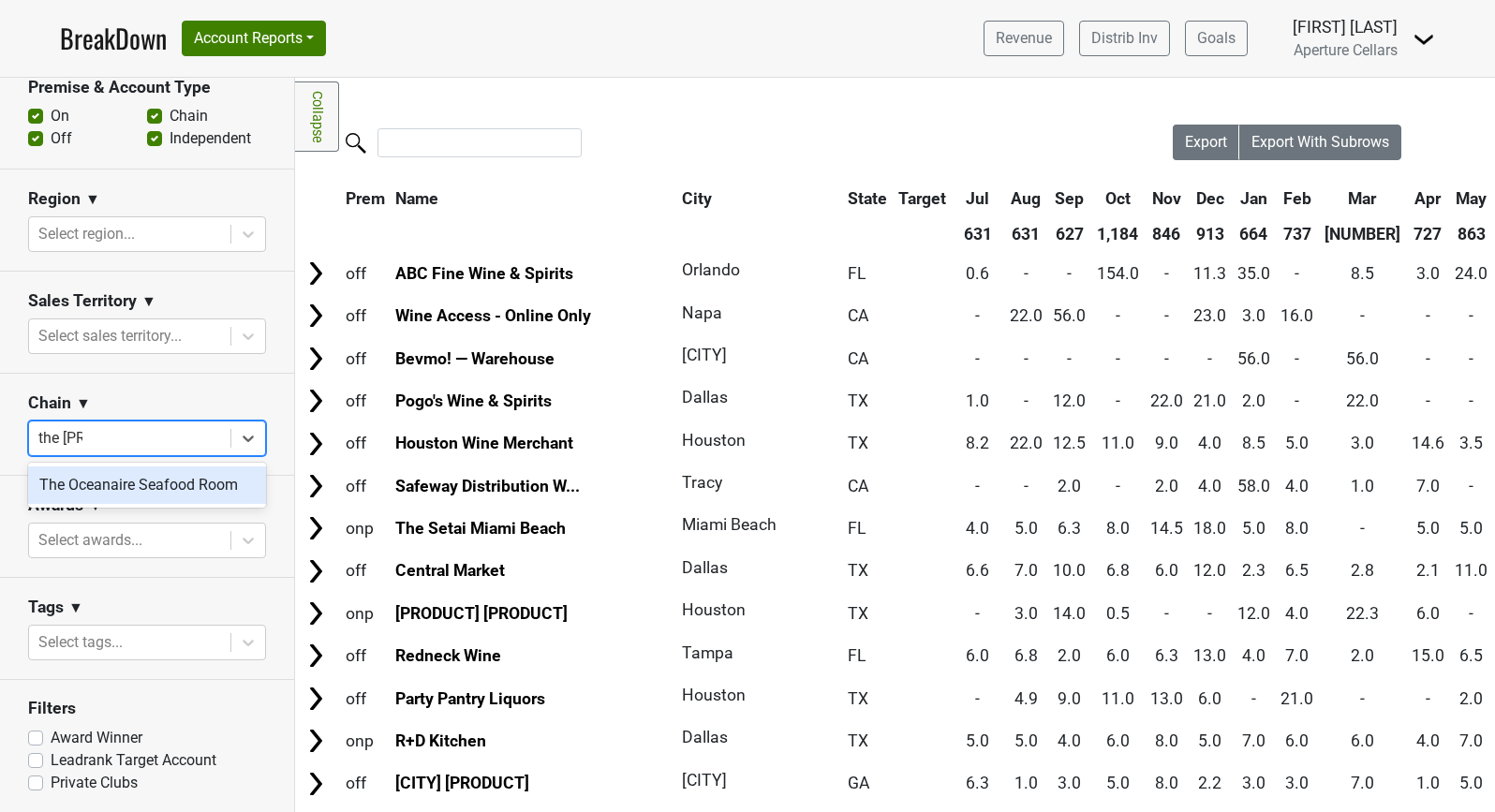 click on "The Oceanaire Seafood Room" at bounding box center (147, 485) 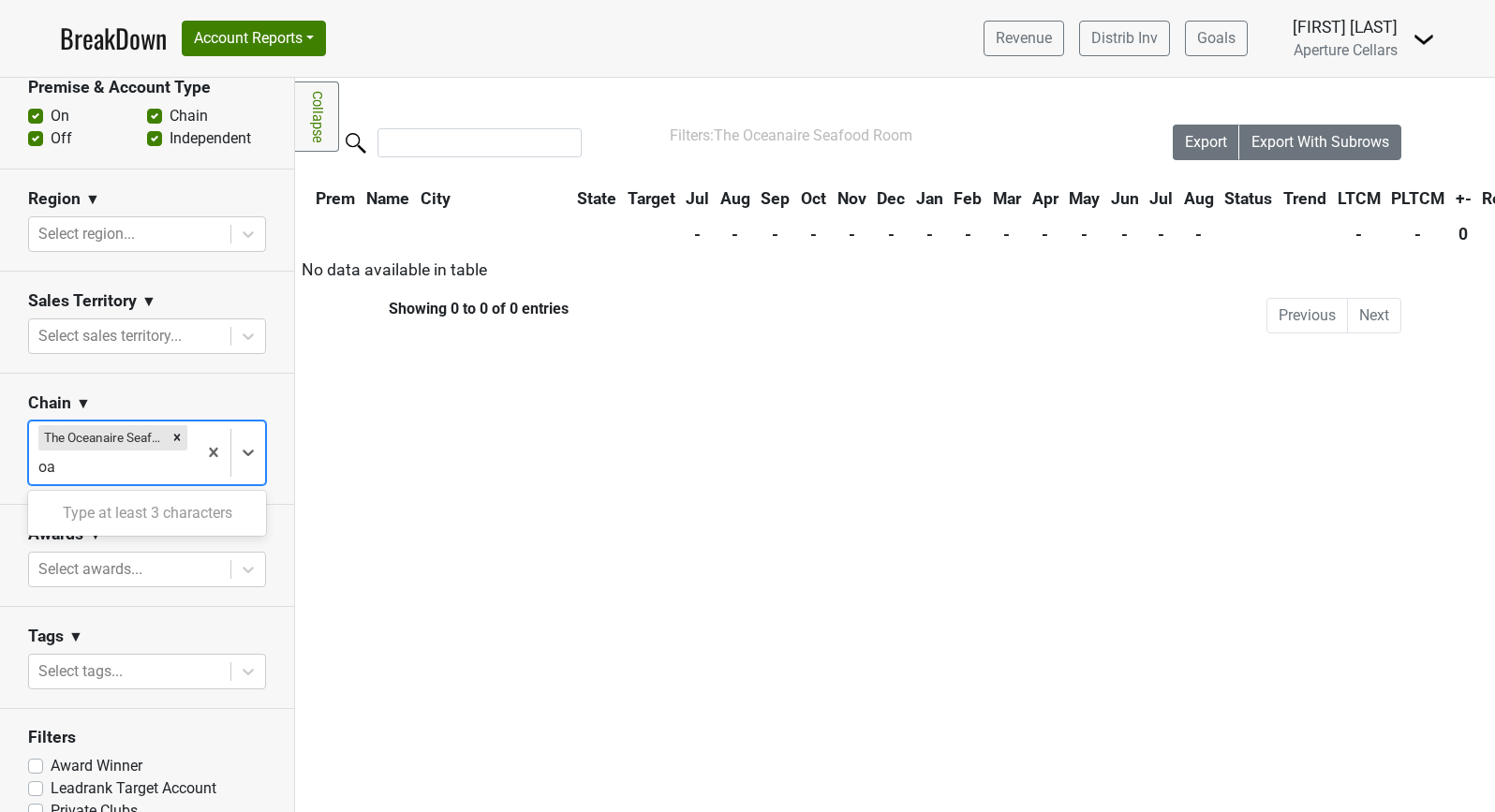 type on "o" 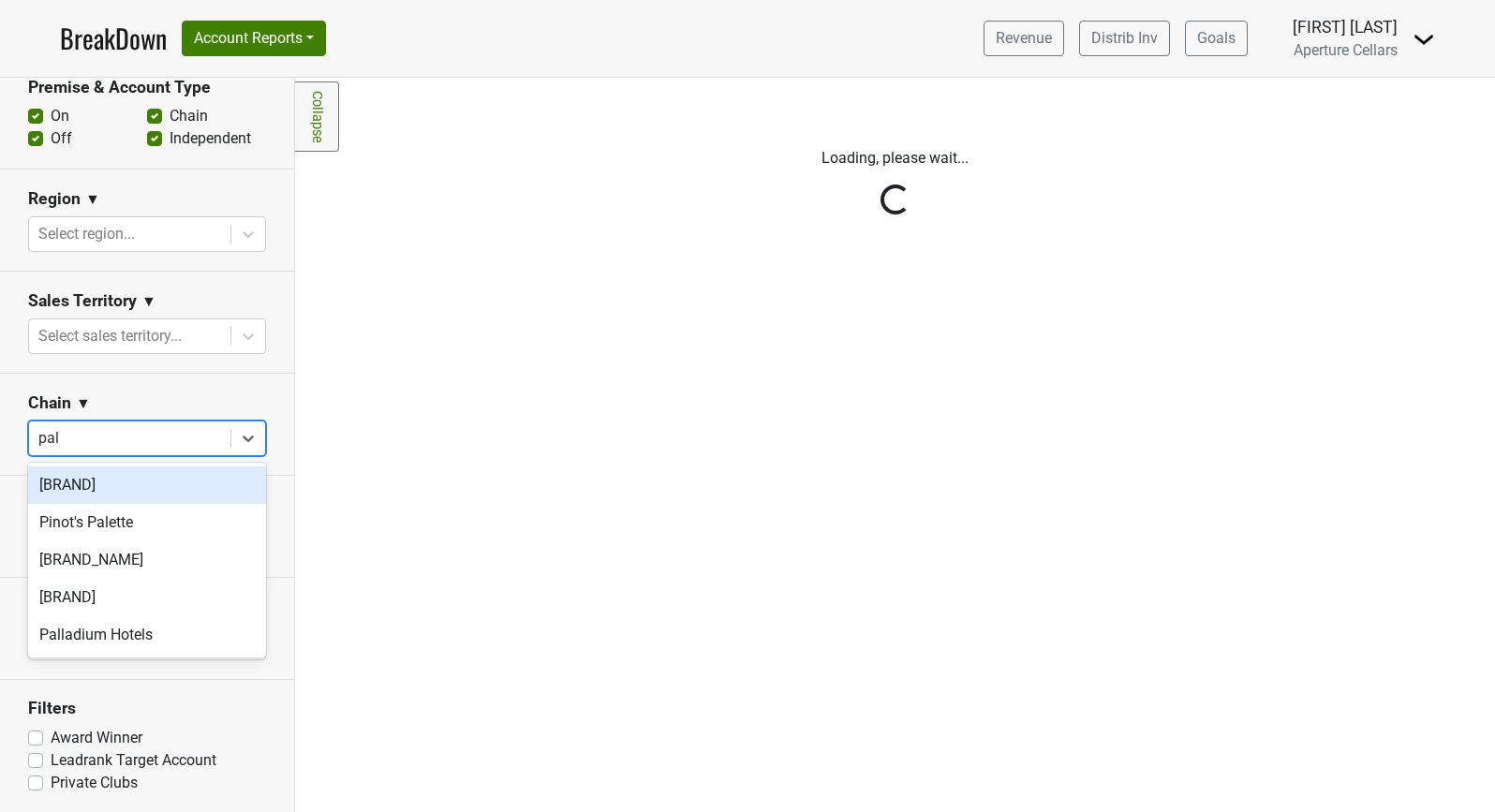 type on "palm" 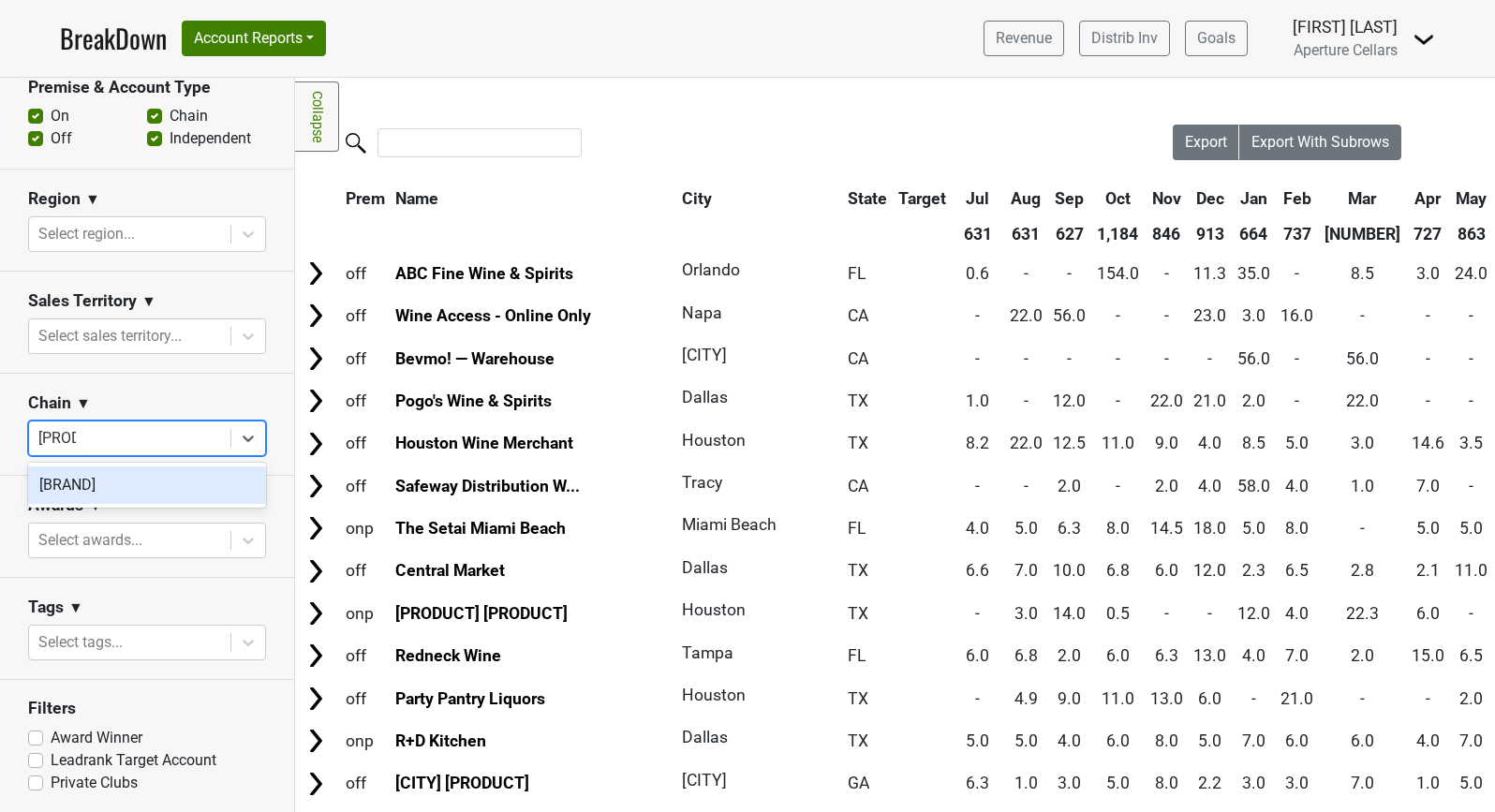 click on "The Palm Restaurants" at bounding box center [147, 485] 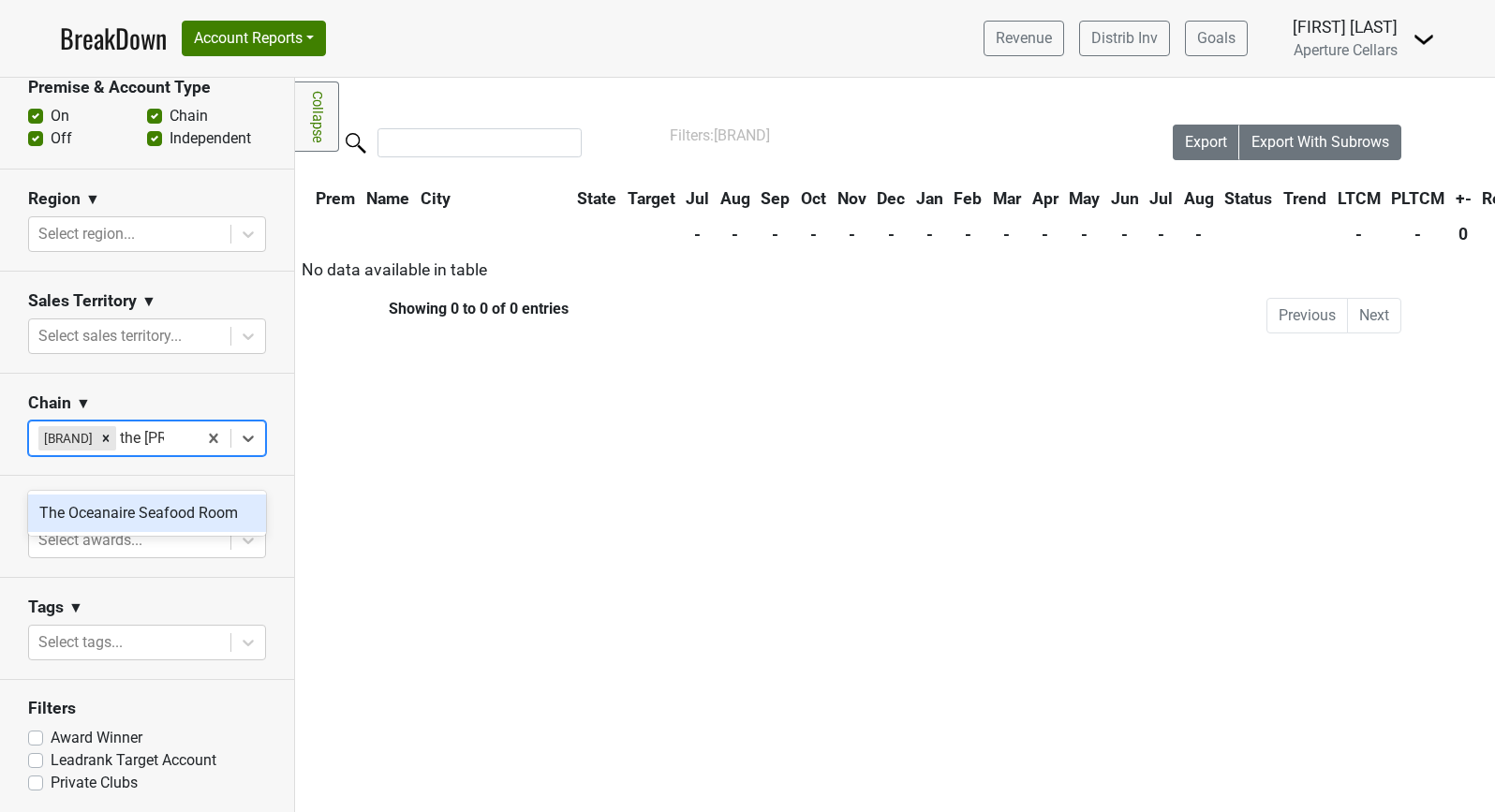 type on "the oce" 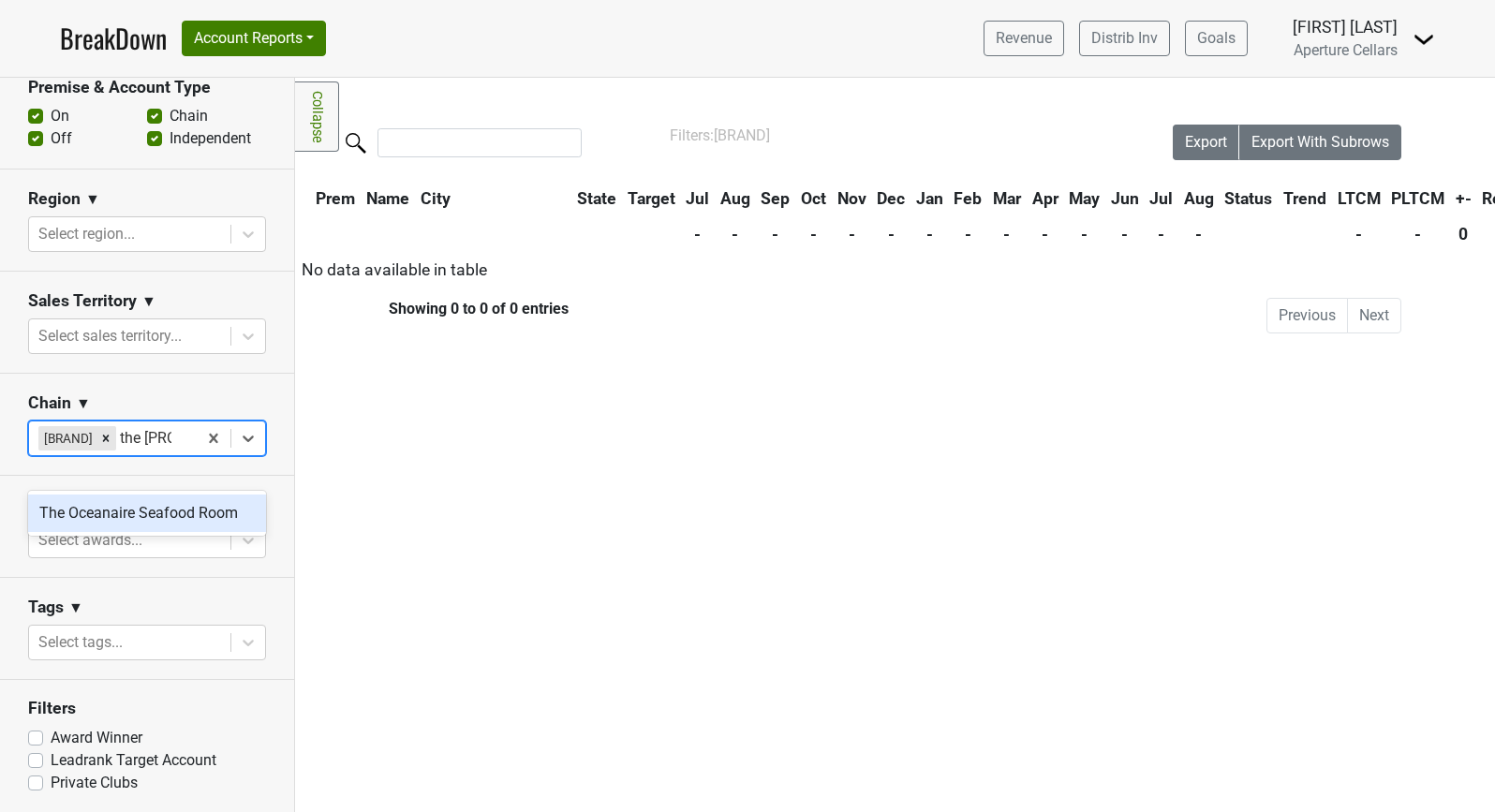 click on "The Oceanaire Seafood Room" at bounding box center (147, 513) 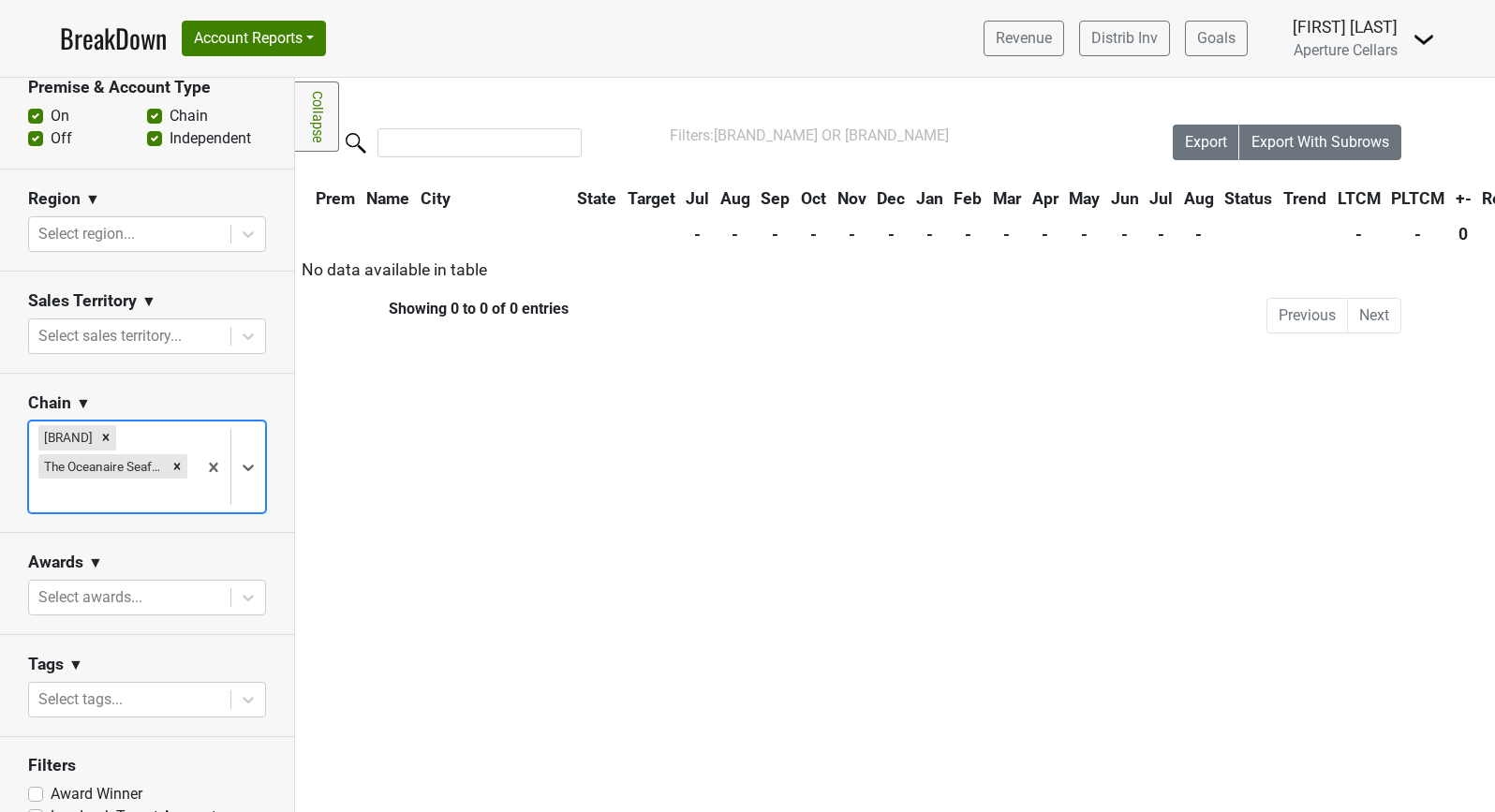 scroll, scrollTop: 0, scrollLeft: 0, axis: both 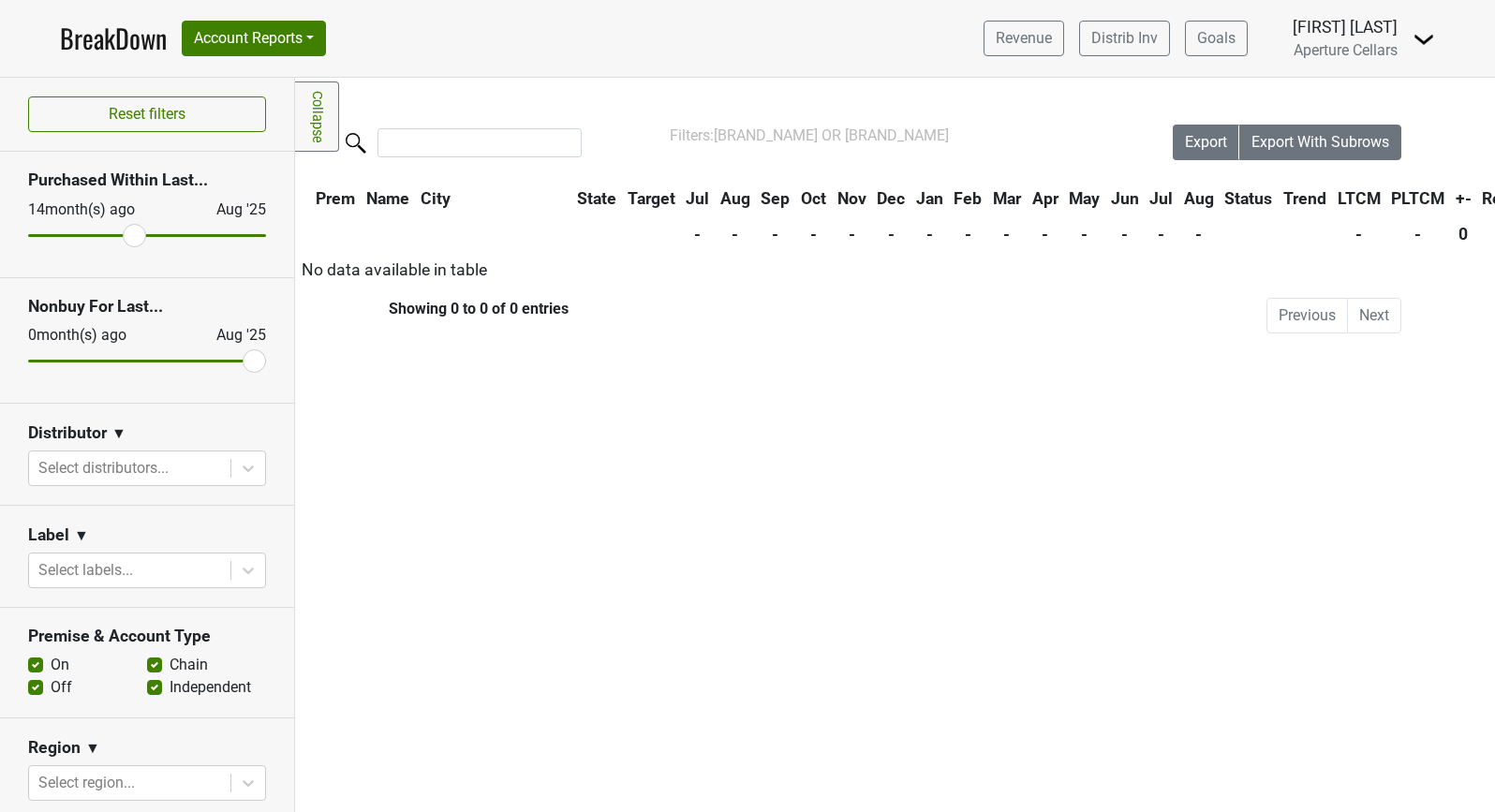 drag, startPoint x: 45, startPoint y: 231, endPoint x: 136, endPoint y: 229, distance: 91.02198 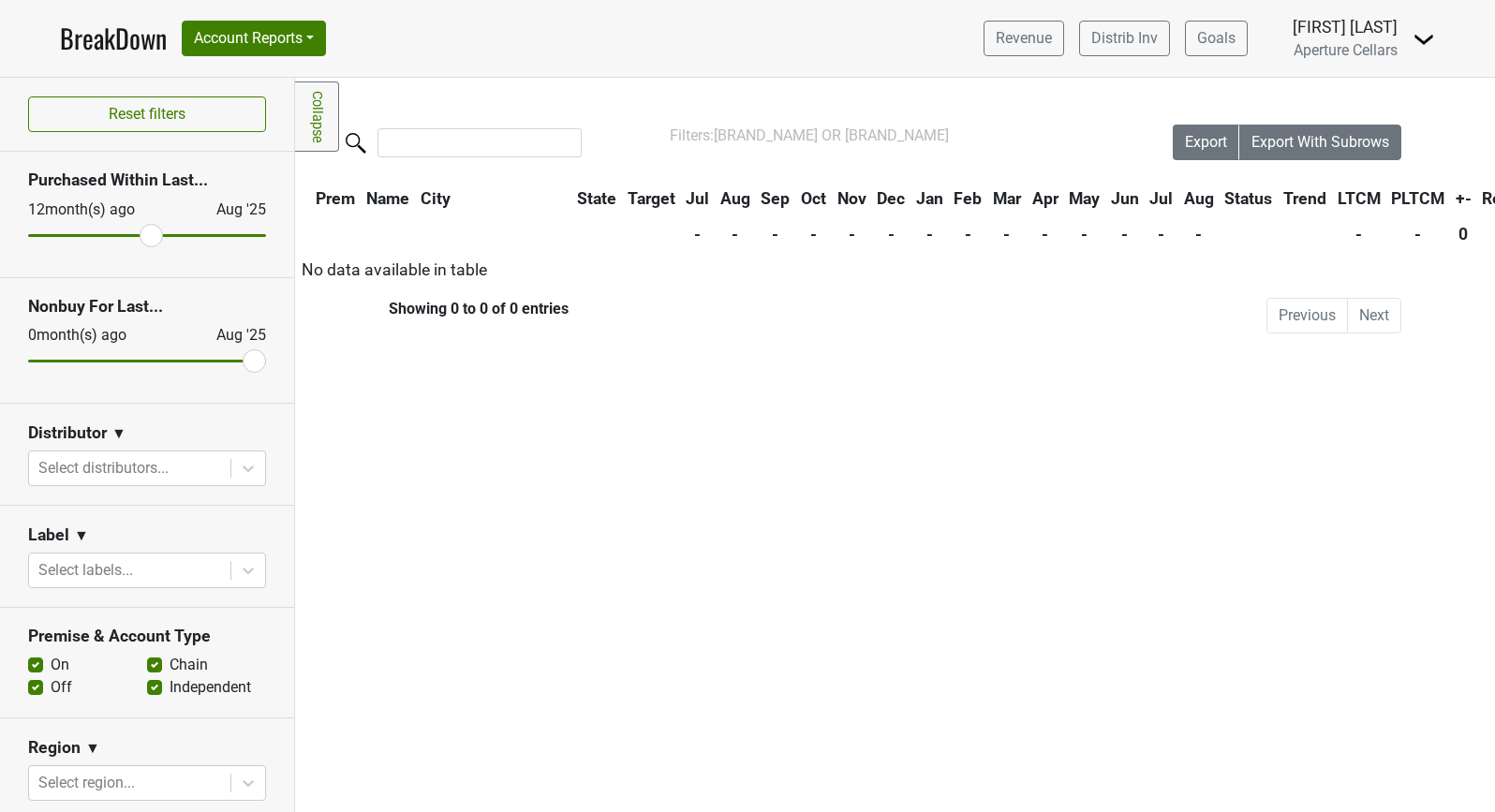 drag, startPoint x: 137, startPoint y: 229, endPoint x: 155, endPoint y: 232, distance: 18.248288 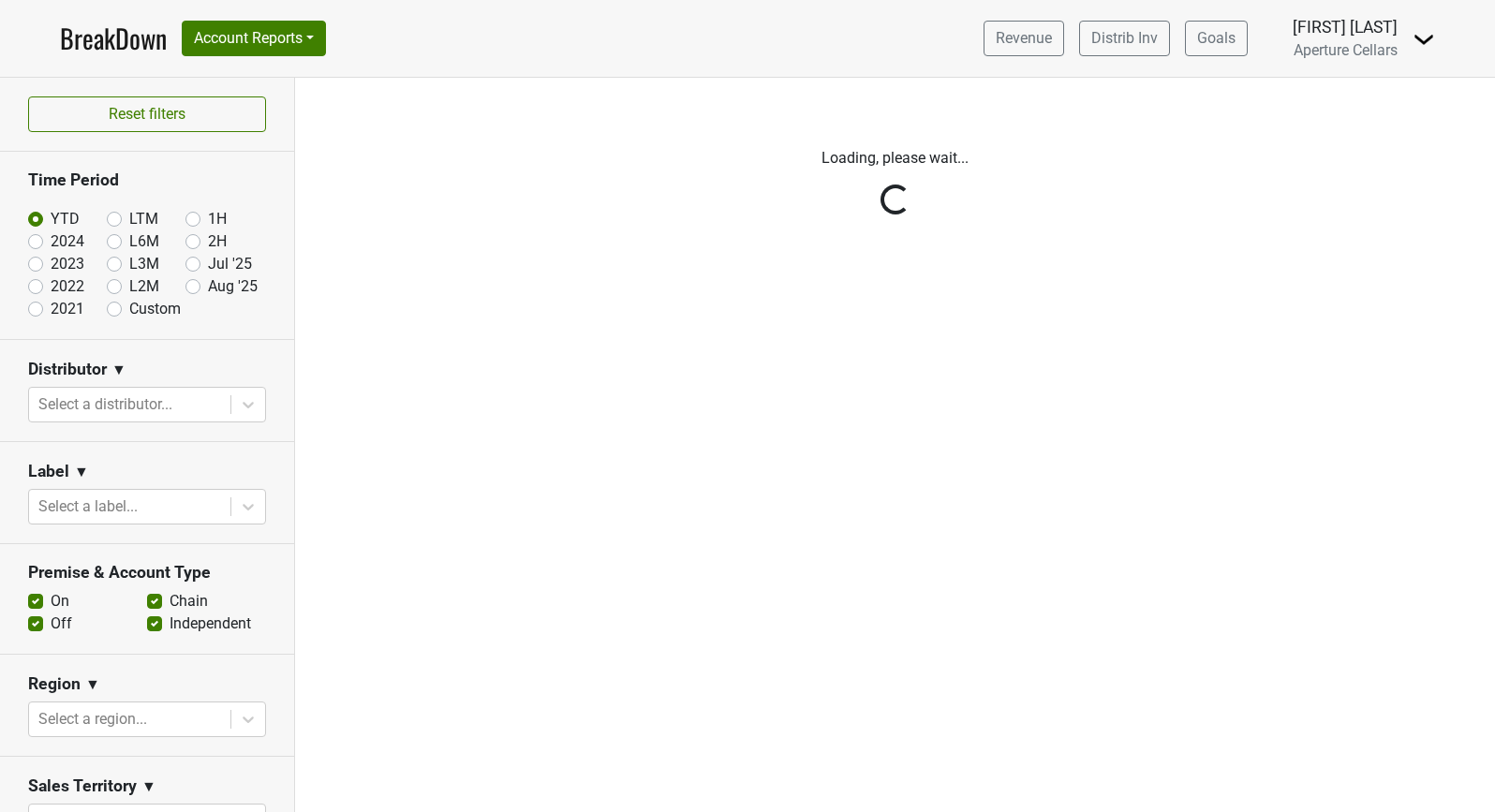 scroll, scrollTop: 0, scrollLeft: 0, axis: both 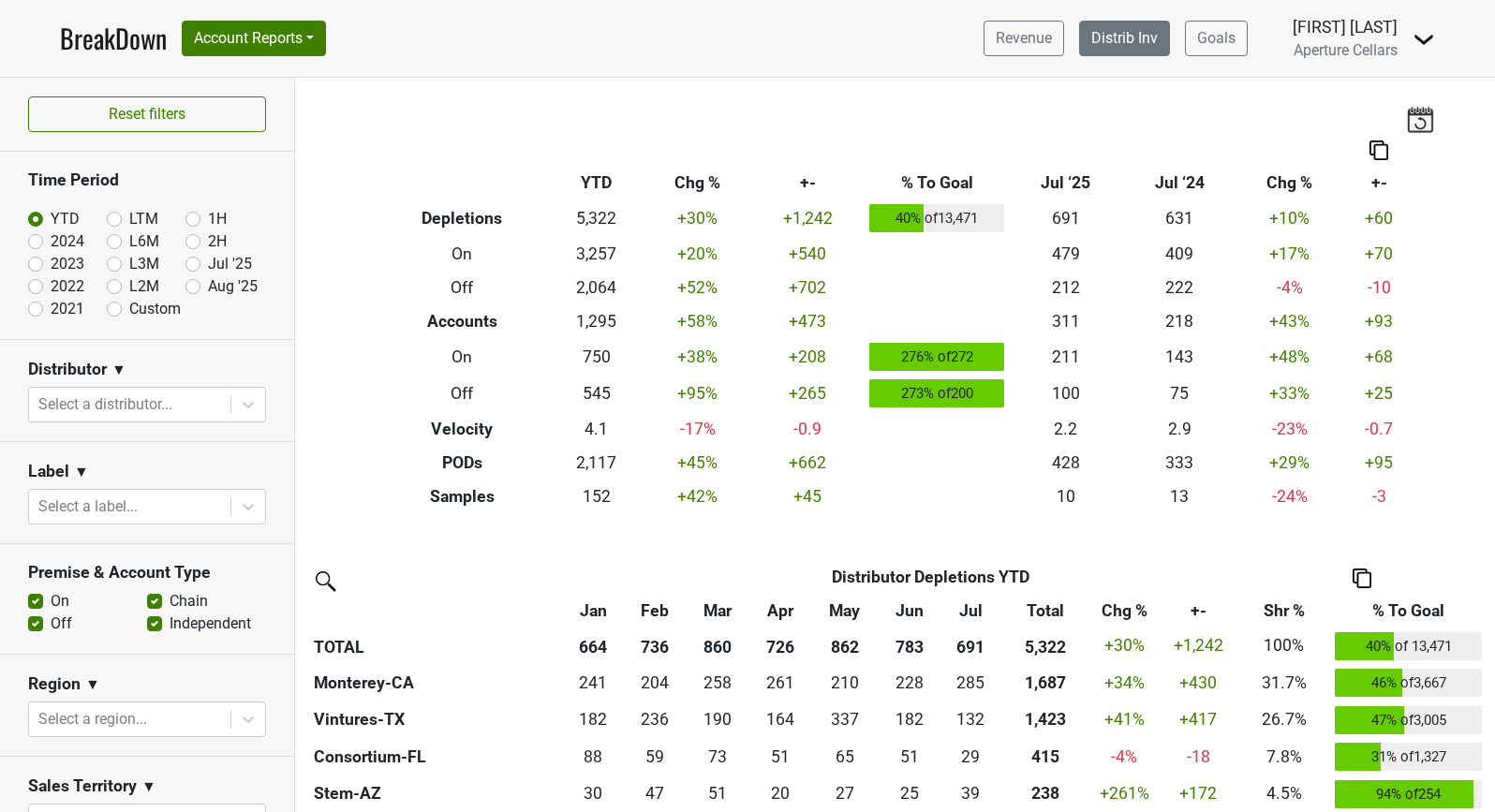 click on "Distrib Inv" at bounding box center [1124, 38] 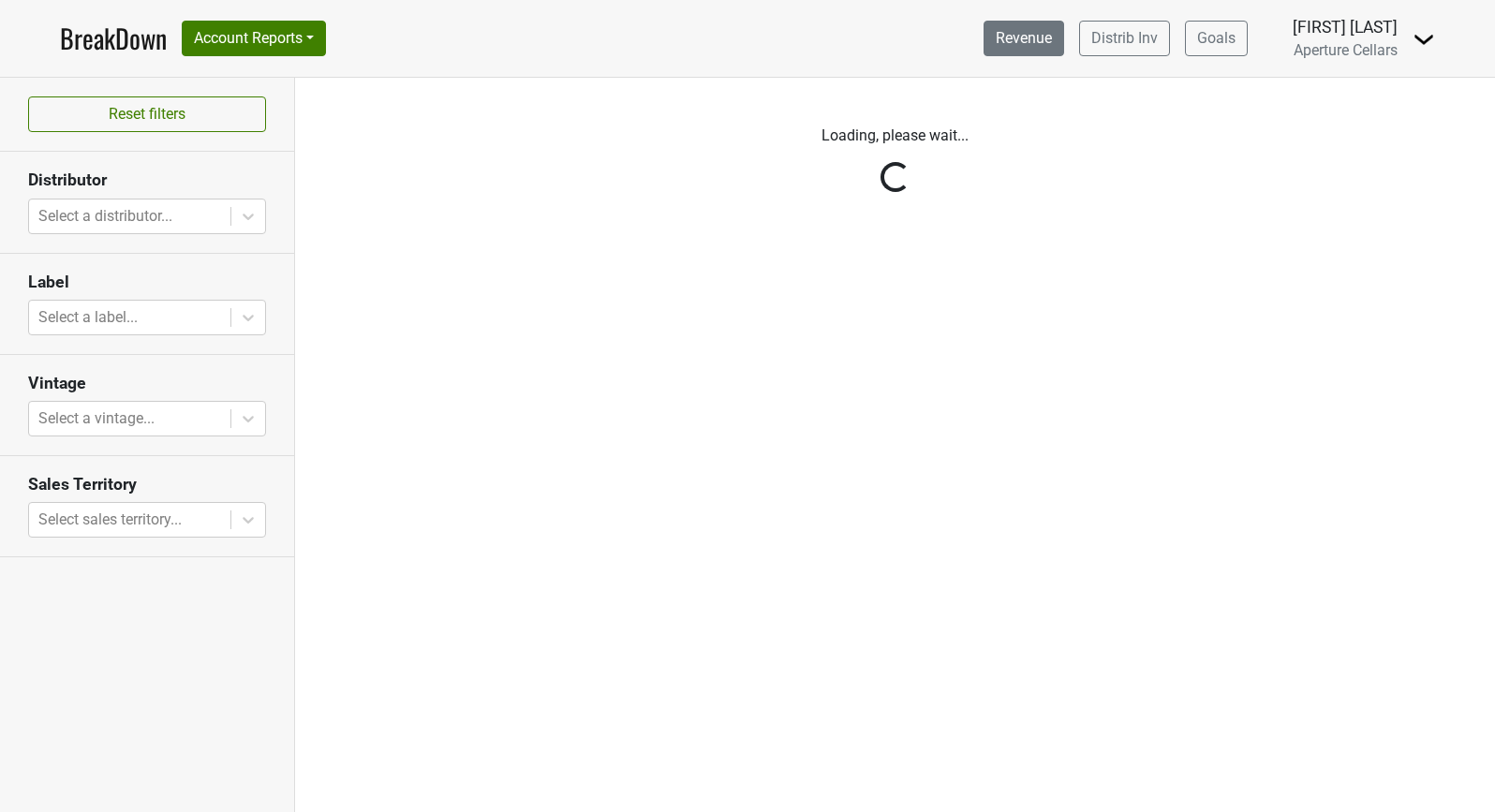 scroll, scrollTop: 0, scrollLeft: 0, axis: both 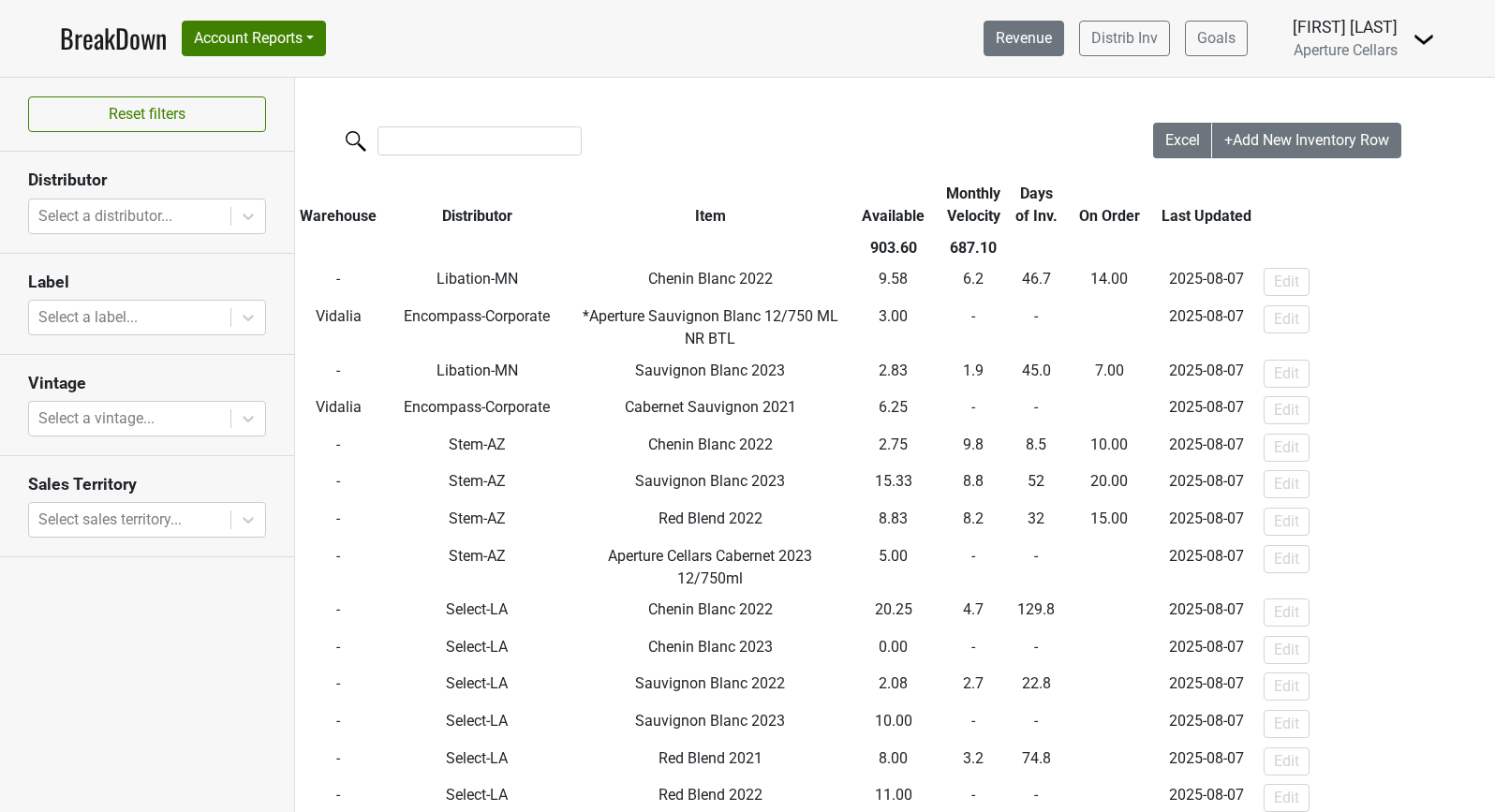 click on "Revenue" at bounding box center [1024, 38] 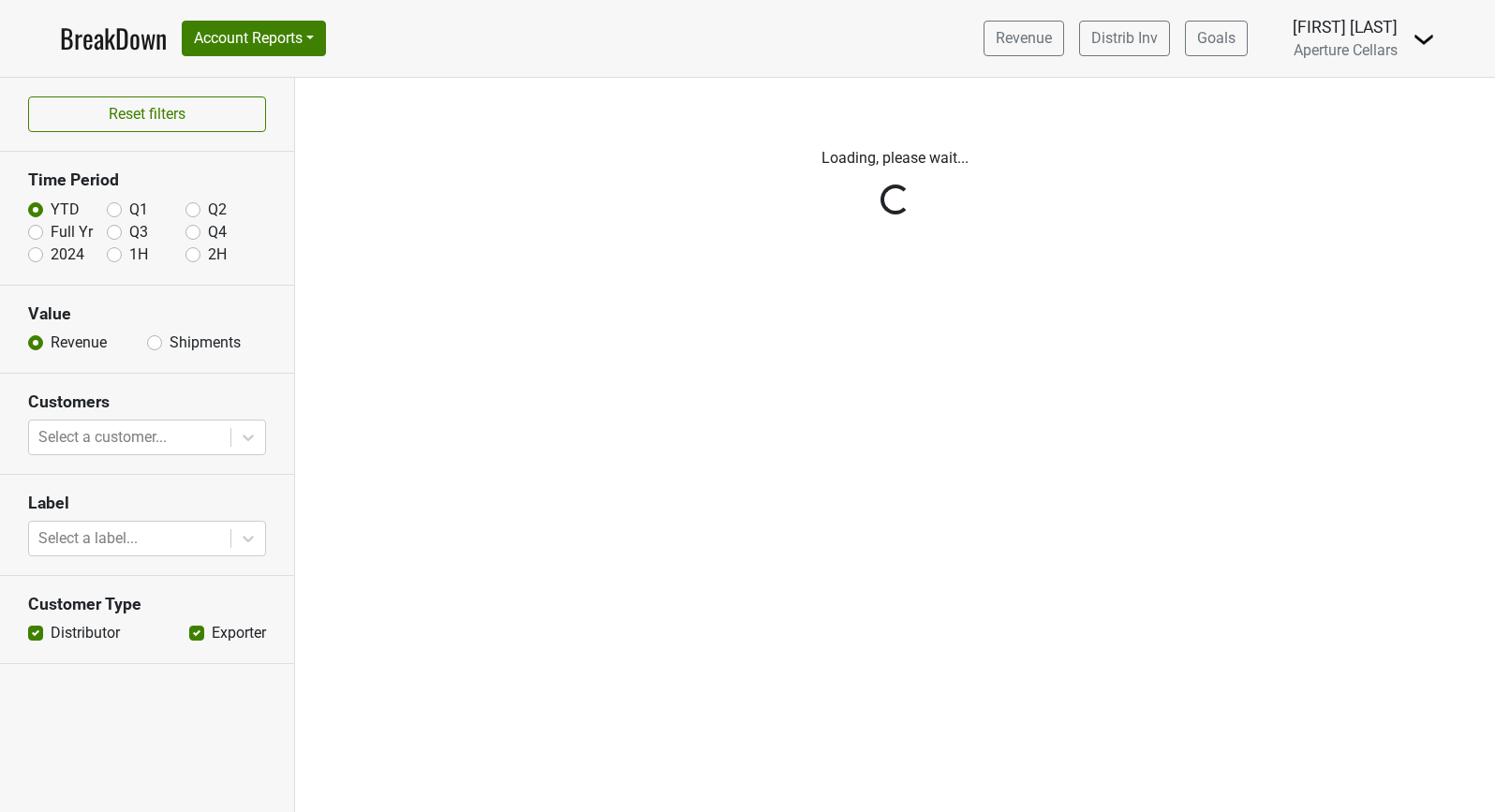 scroll, scrollTop: 0, scrollLeft: 0, axis: both 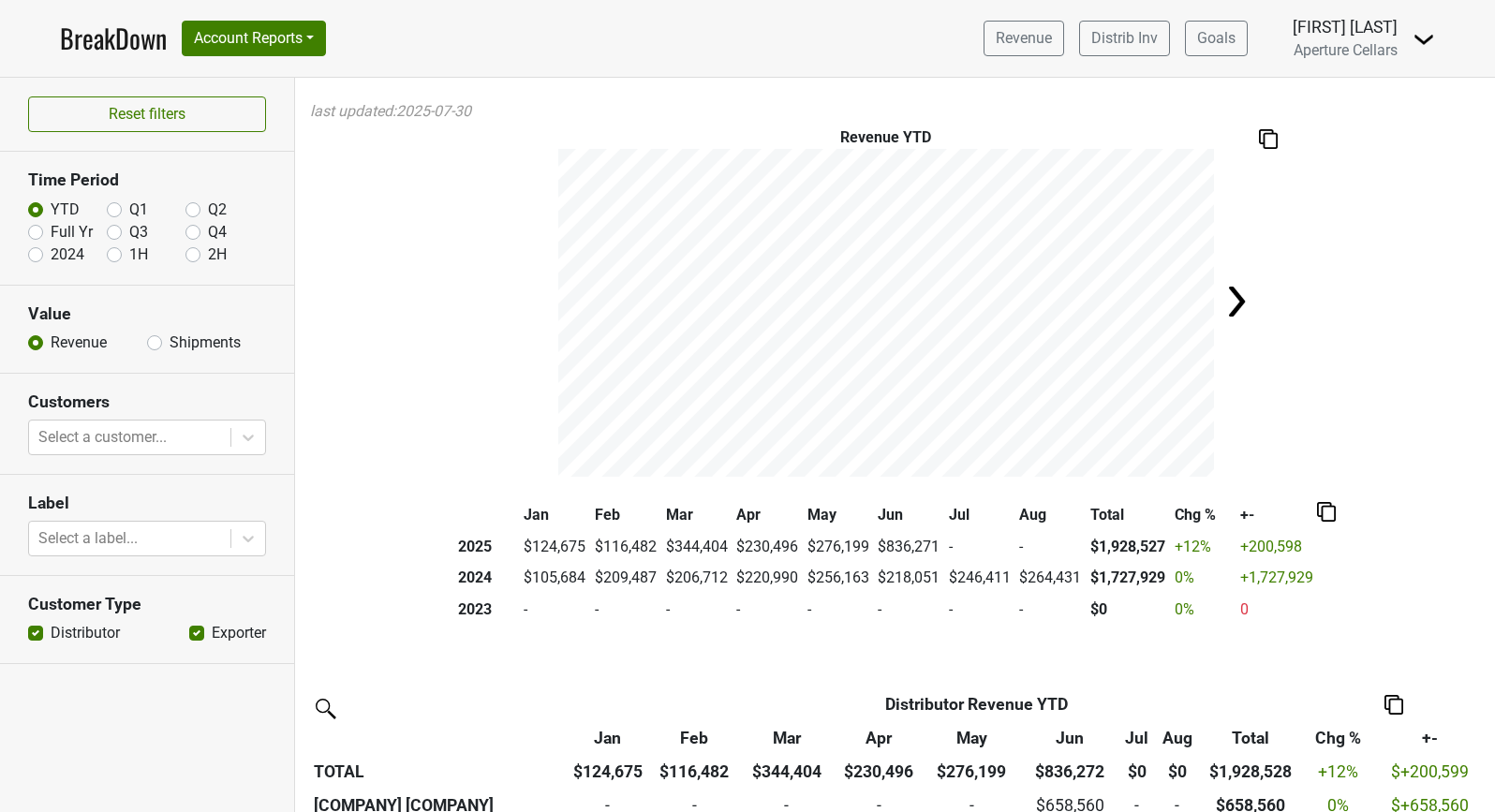 click on "Shipments" at bounding box center [205, 343] 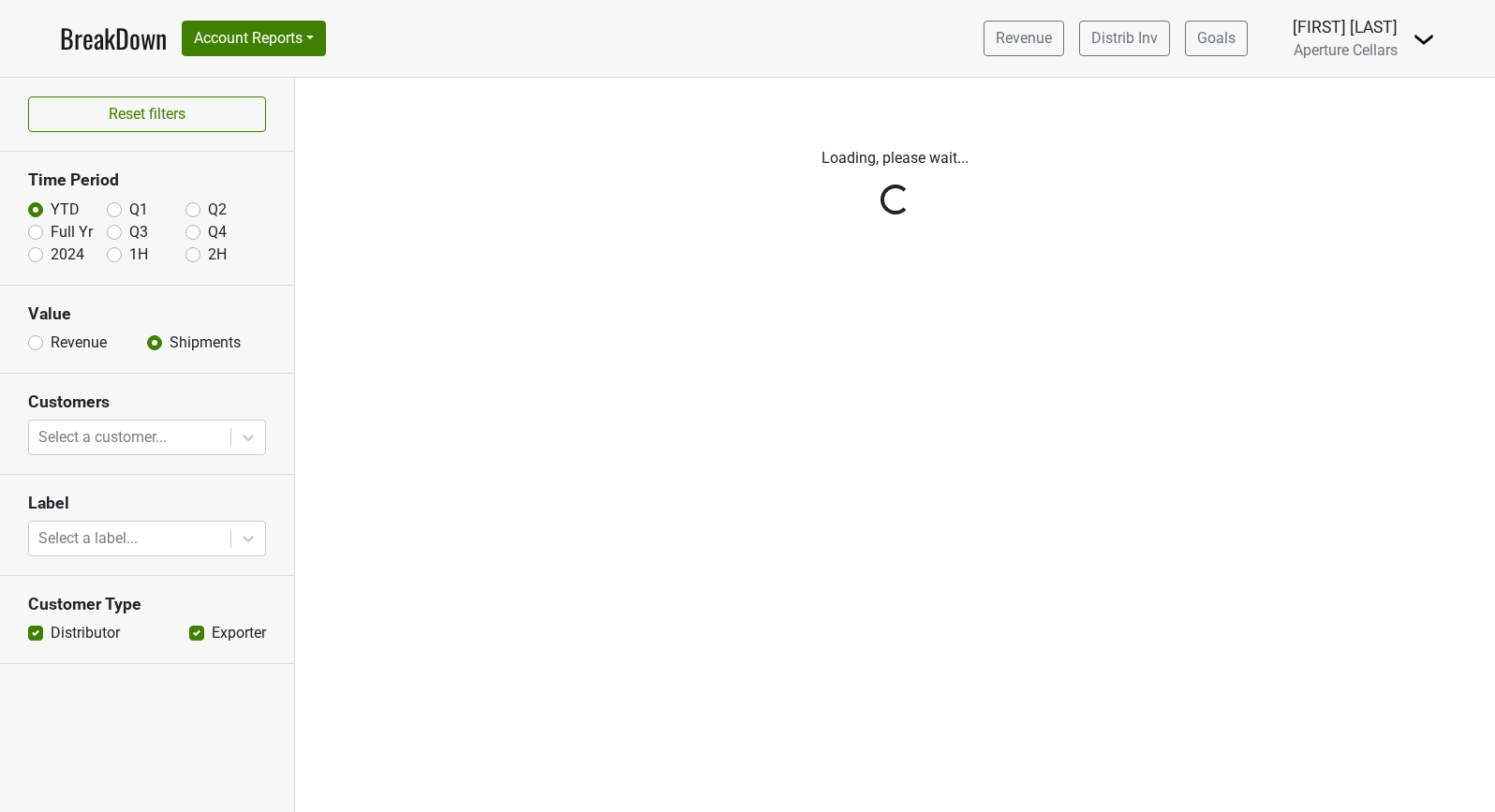 click on "Reset filters Time Period YTD Q1 Q2 Full Yr Q3 Q4 2024 1H 2H Value Revenue Shipments Customers Select a customer... Label Select a label... Customer Type Distributor Exporter" at bounding box center [147, 445] 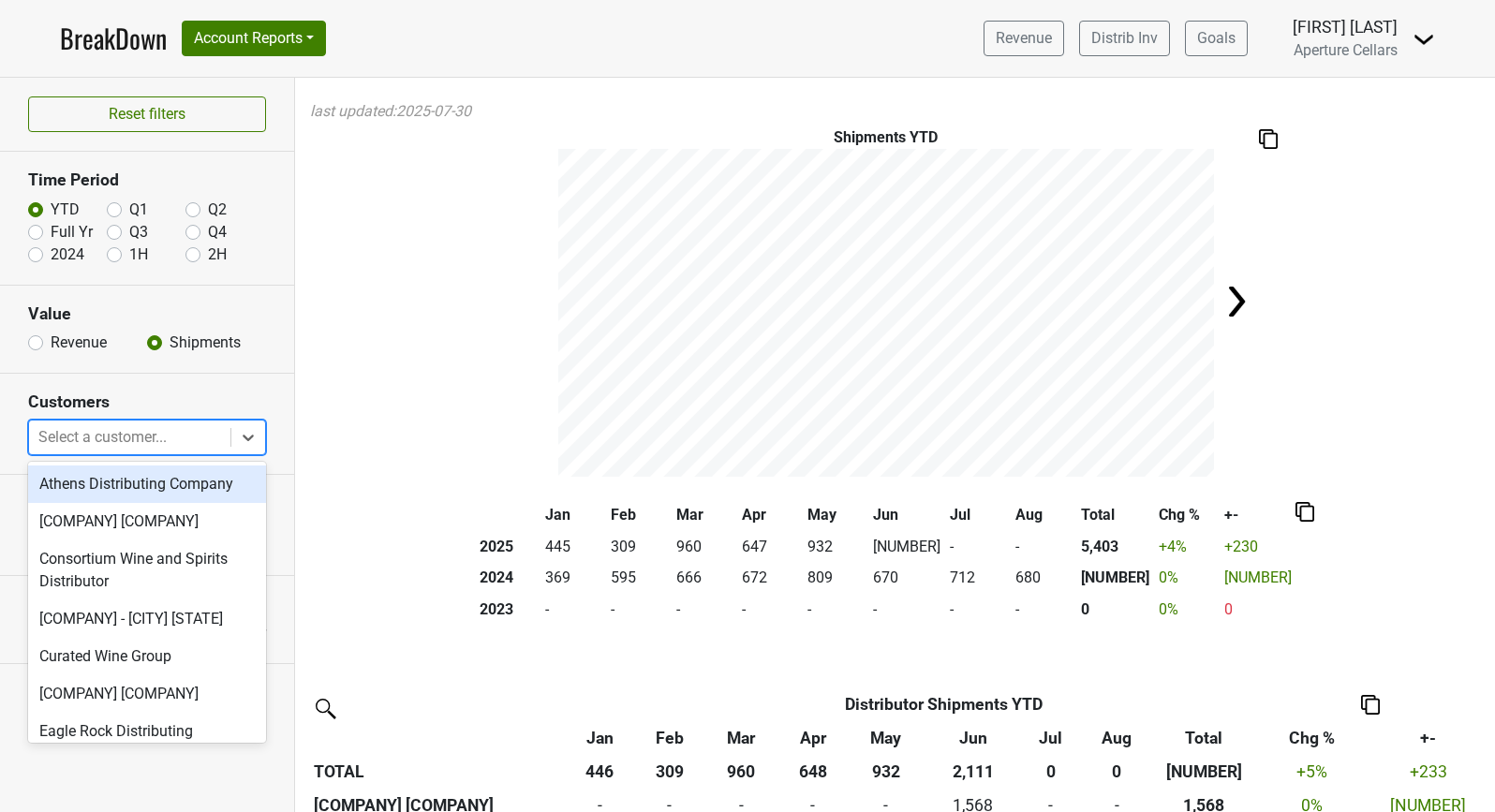 click 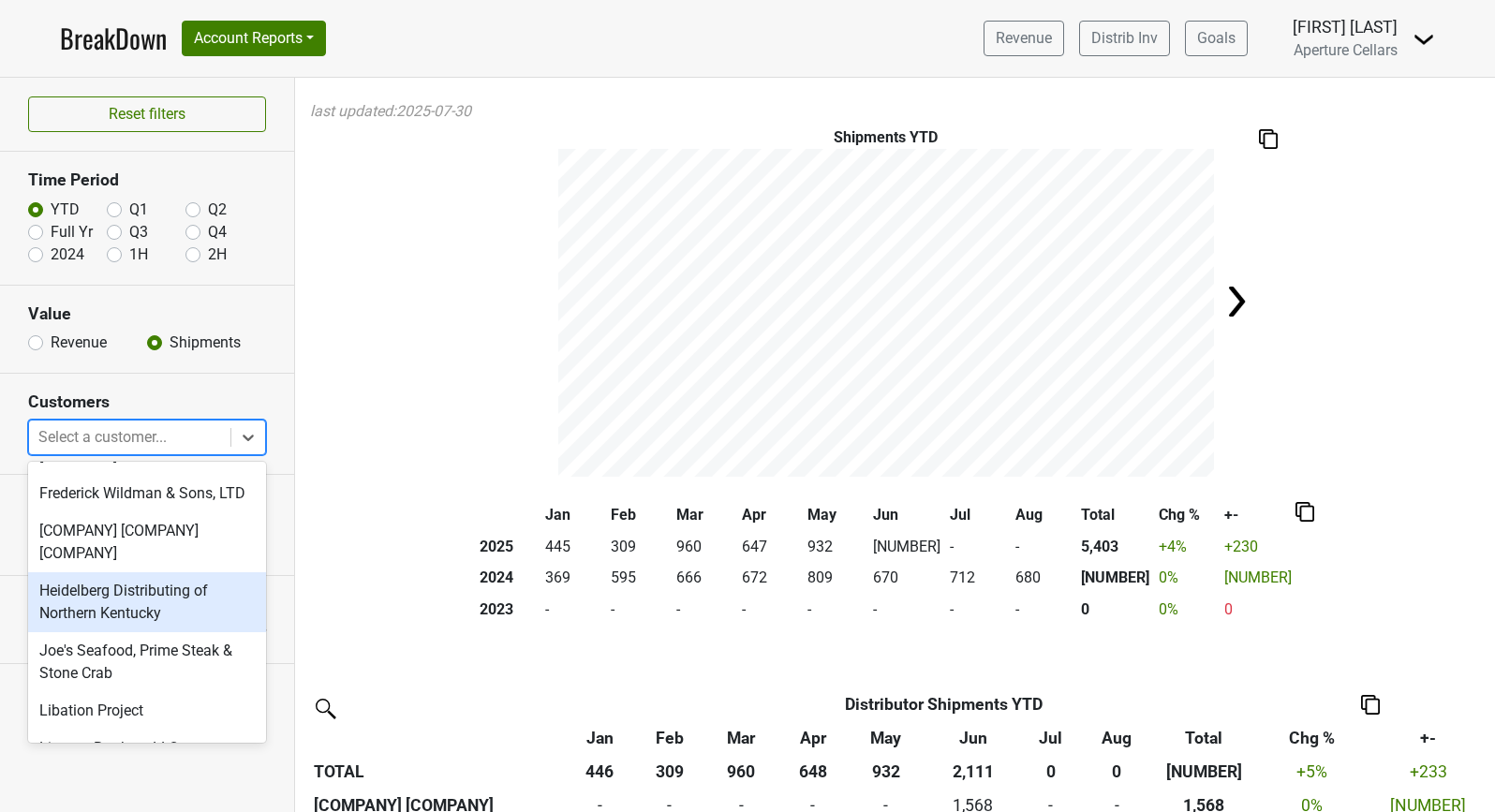 scroll, scrollTop: 388, scrollLeft: 0, axis: vertical 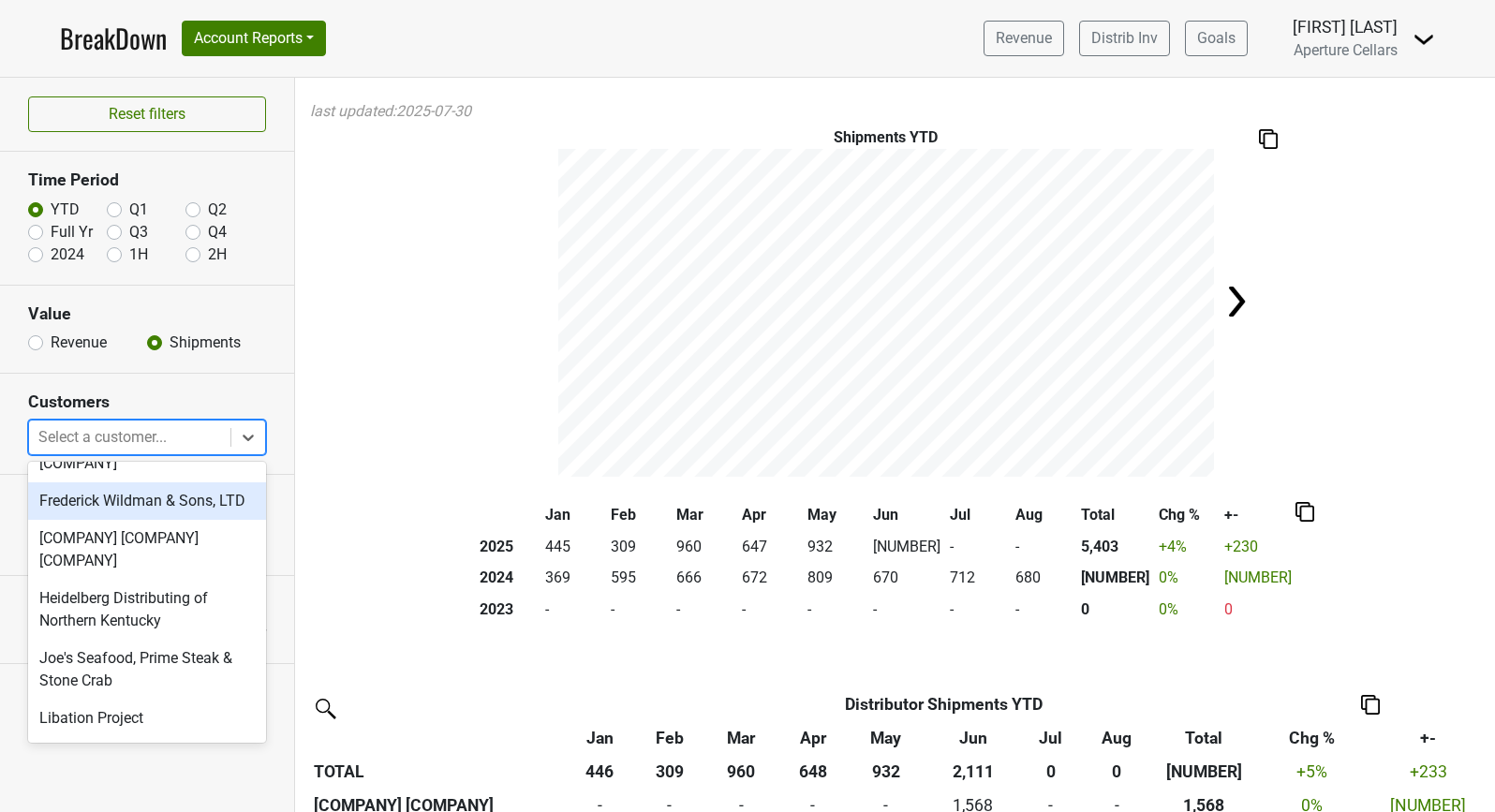 click on "Frederick Wildman & Sons, LTD" at bounding box center [147, 501] 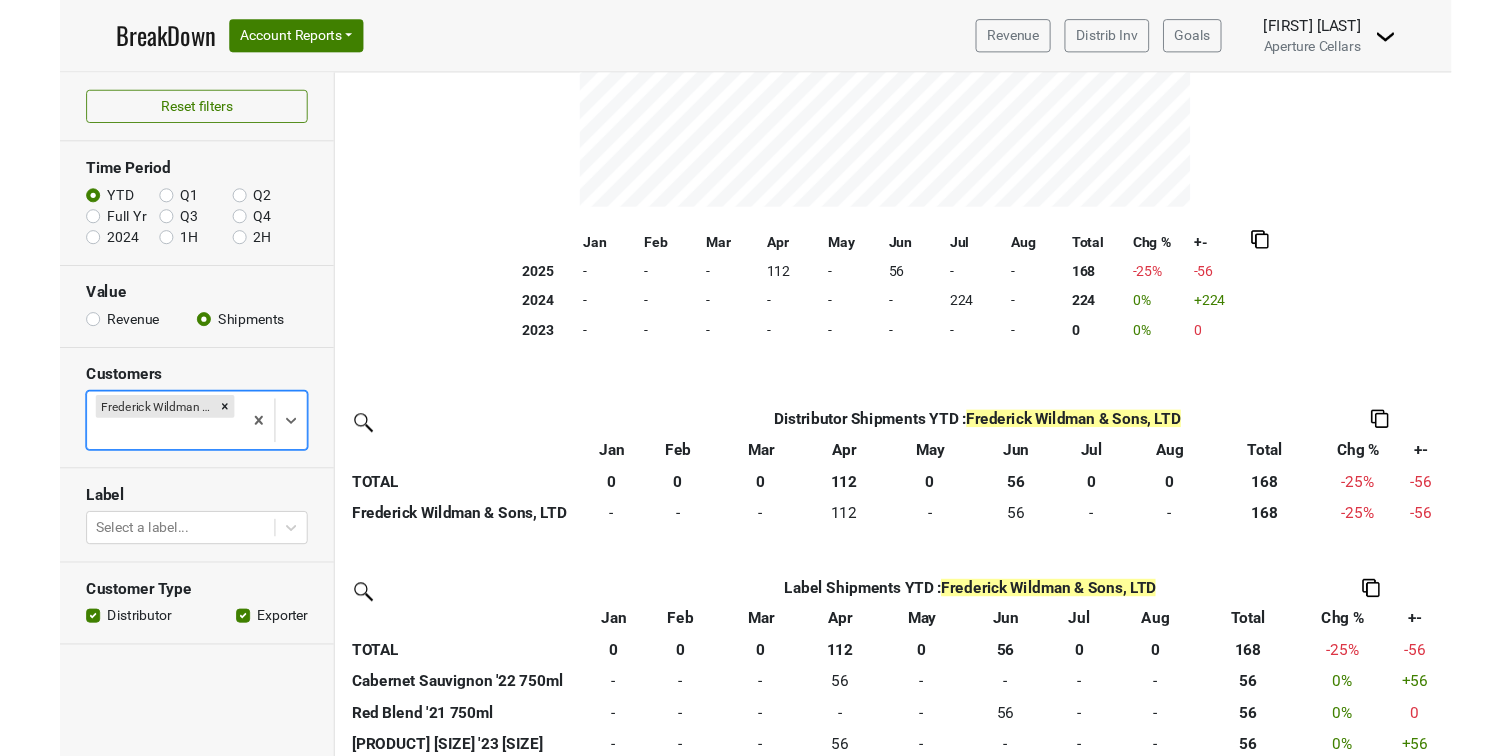 scroll, scrollTop: 268, scrollLeft: 0, axis: vertical 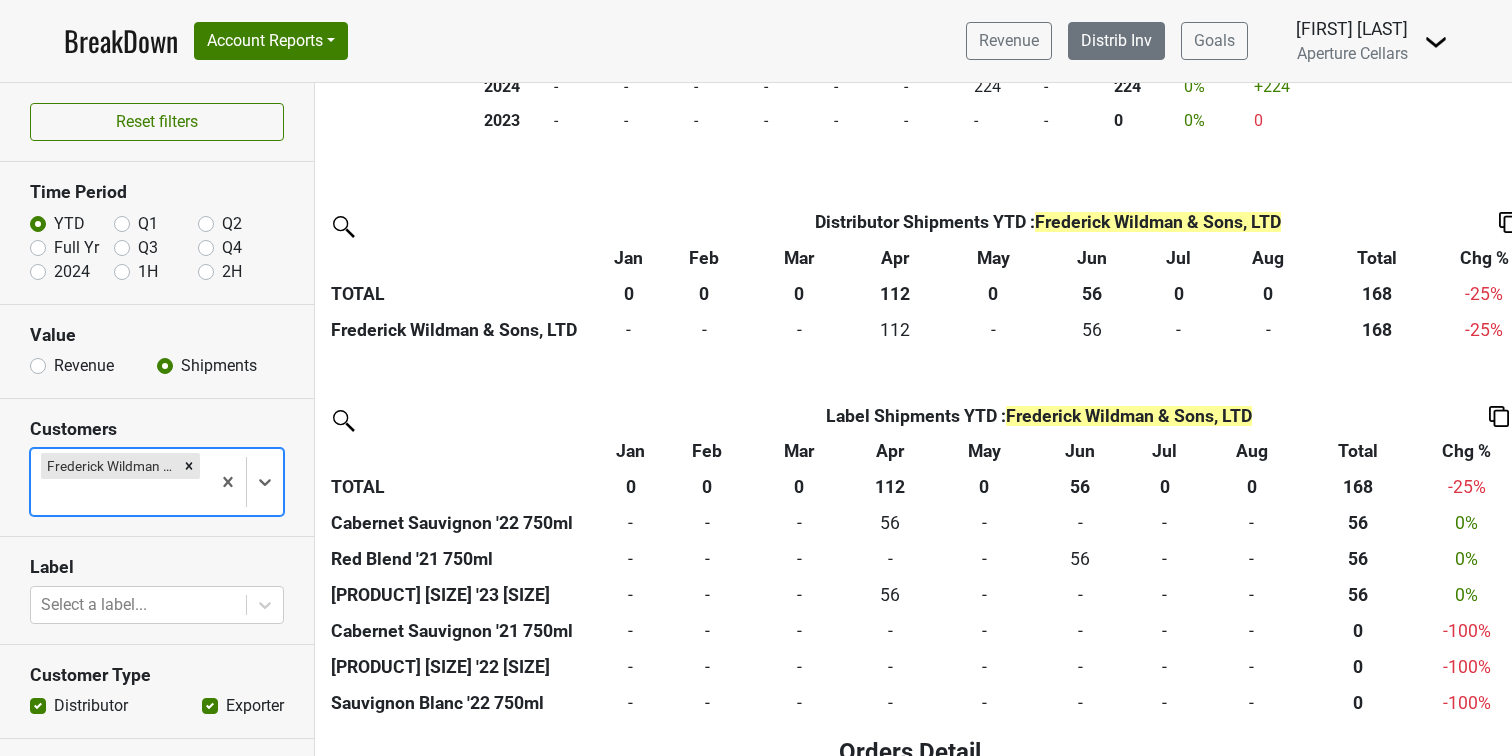 click on "Distrib Inv" at bounding box center (1116, 41) 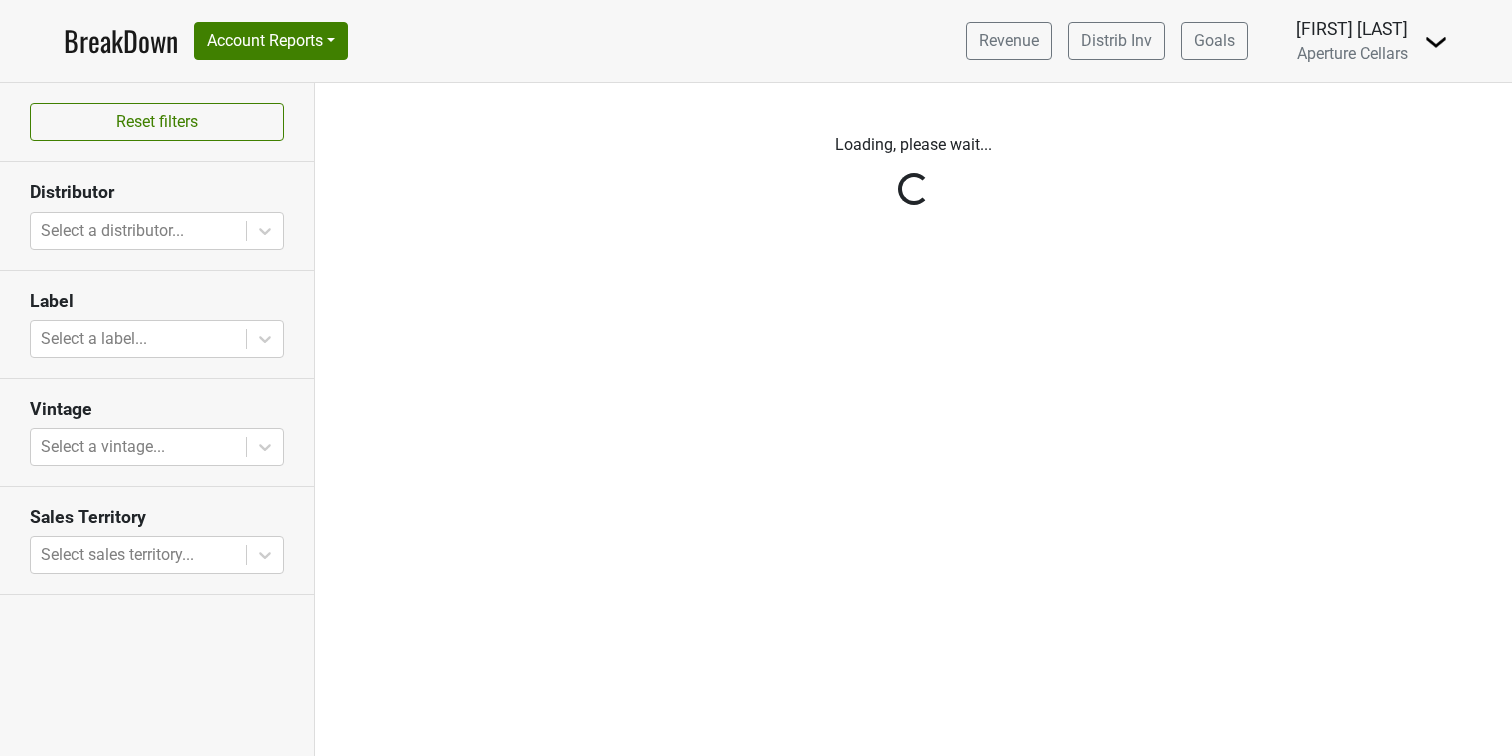scroll, scrollTop: 0, scrollLeft: 0, axis: both 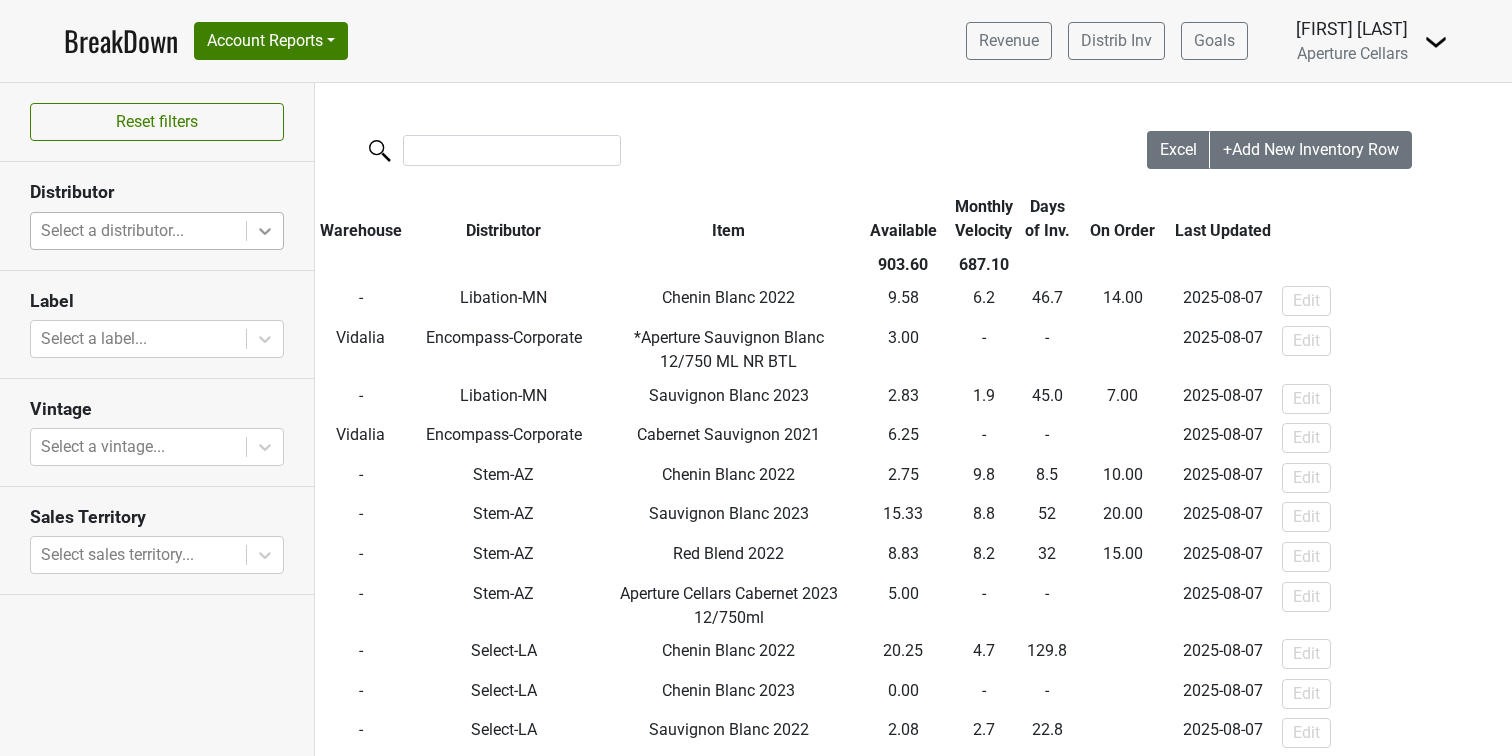 click 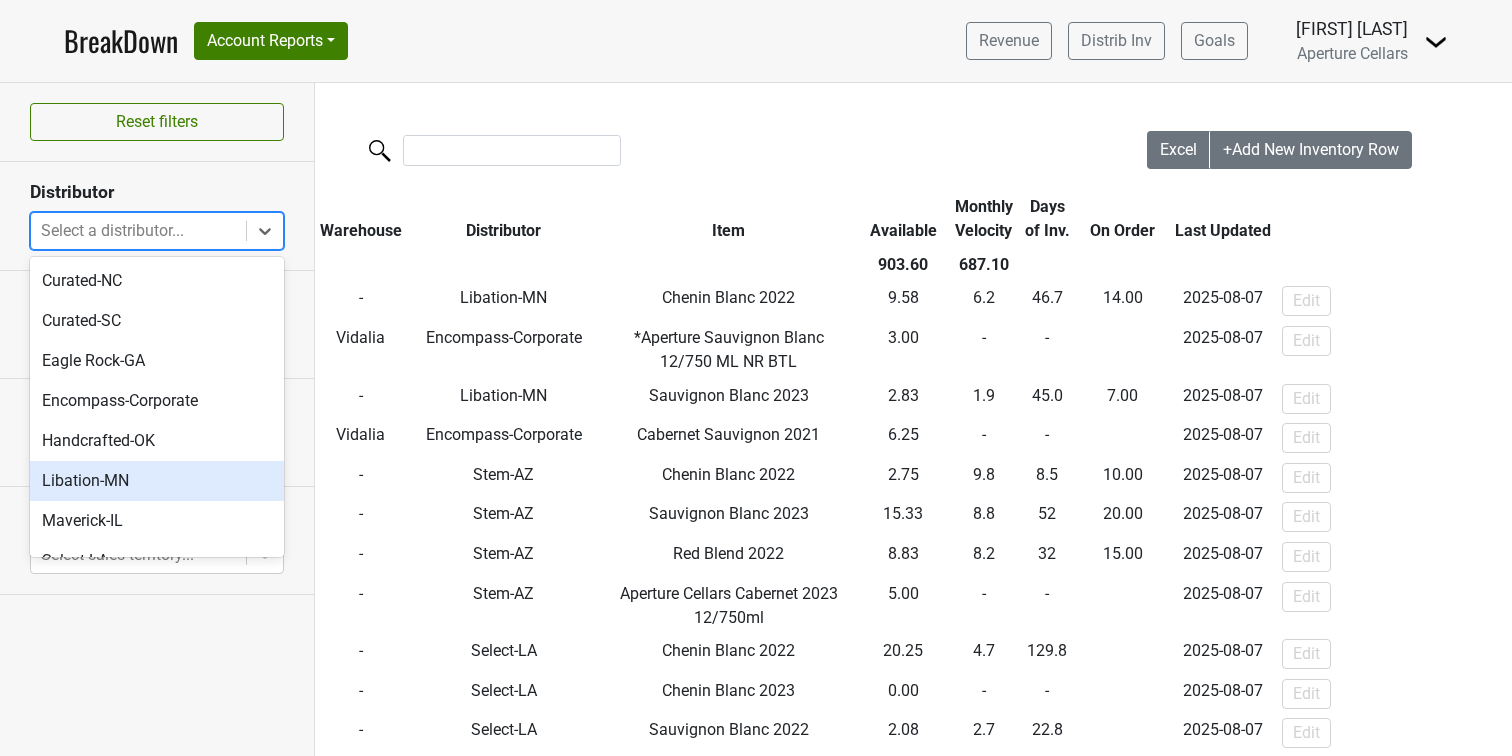 scroll, scrollTop: 0, scrollLeft: 0, axis: both 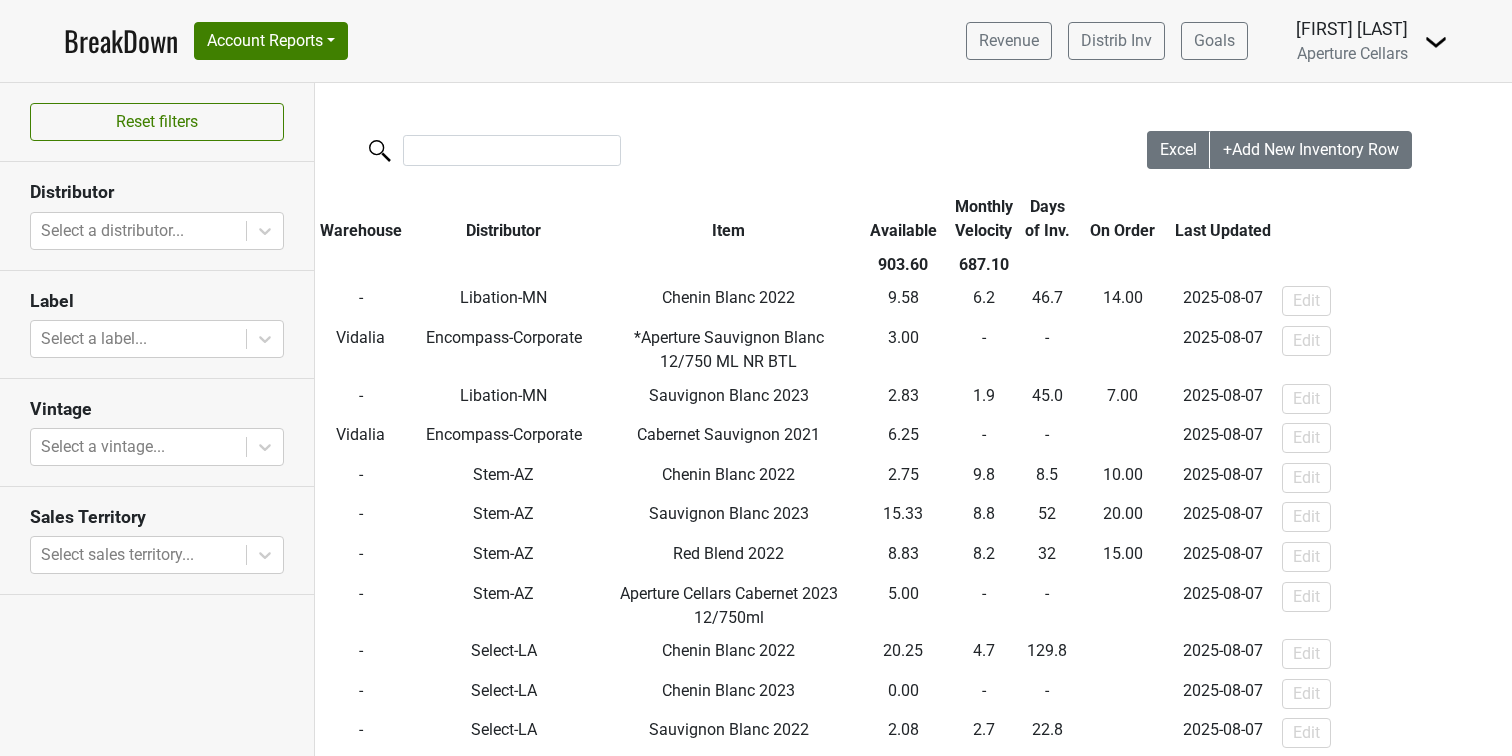 click on "BreakDown" at bounding box center (121, 41) 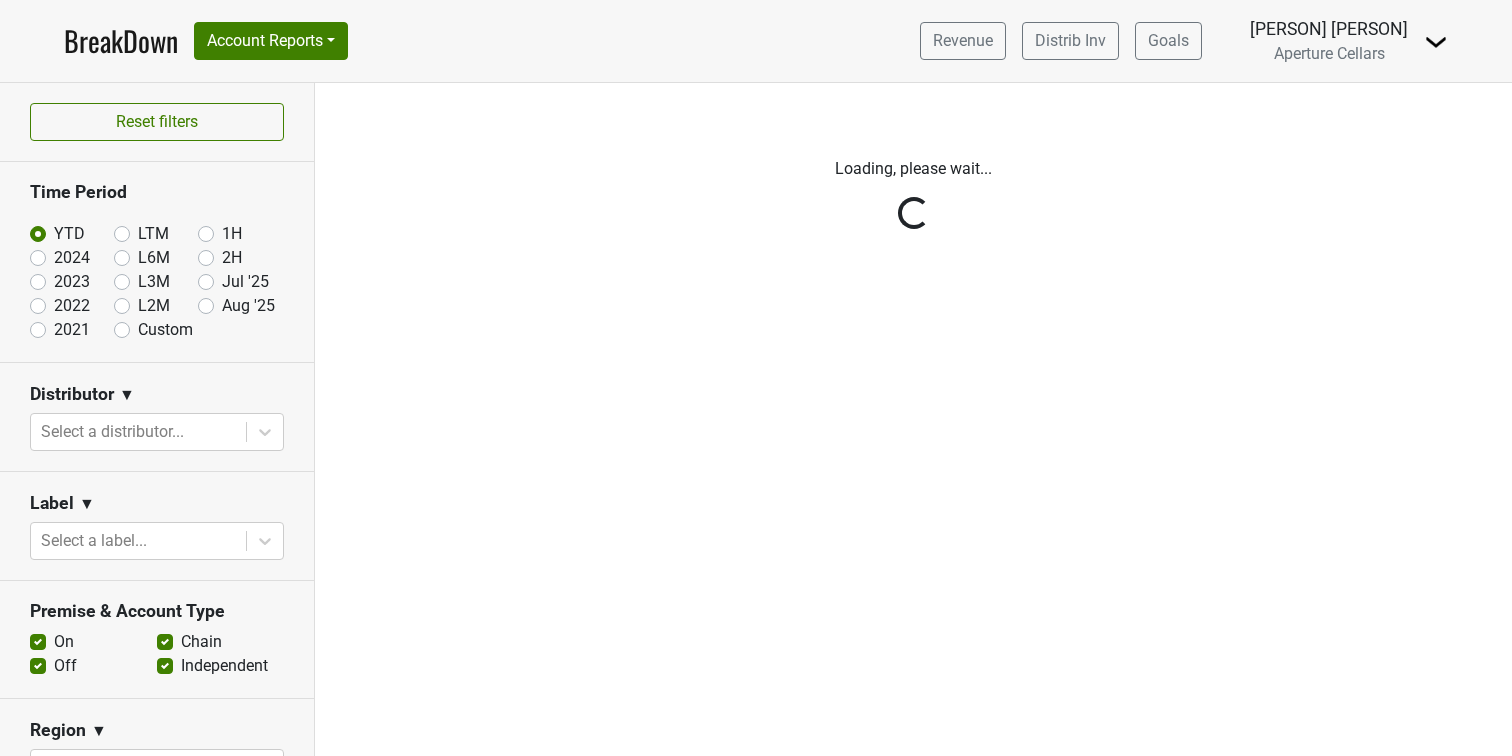 scroll, scrollTop: 0, scrollLeft: 0, axis: both 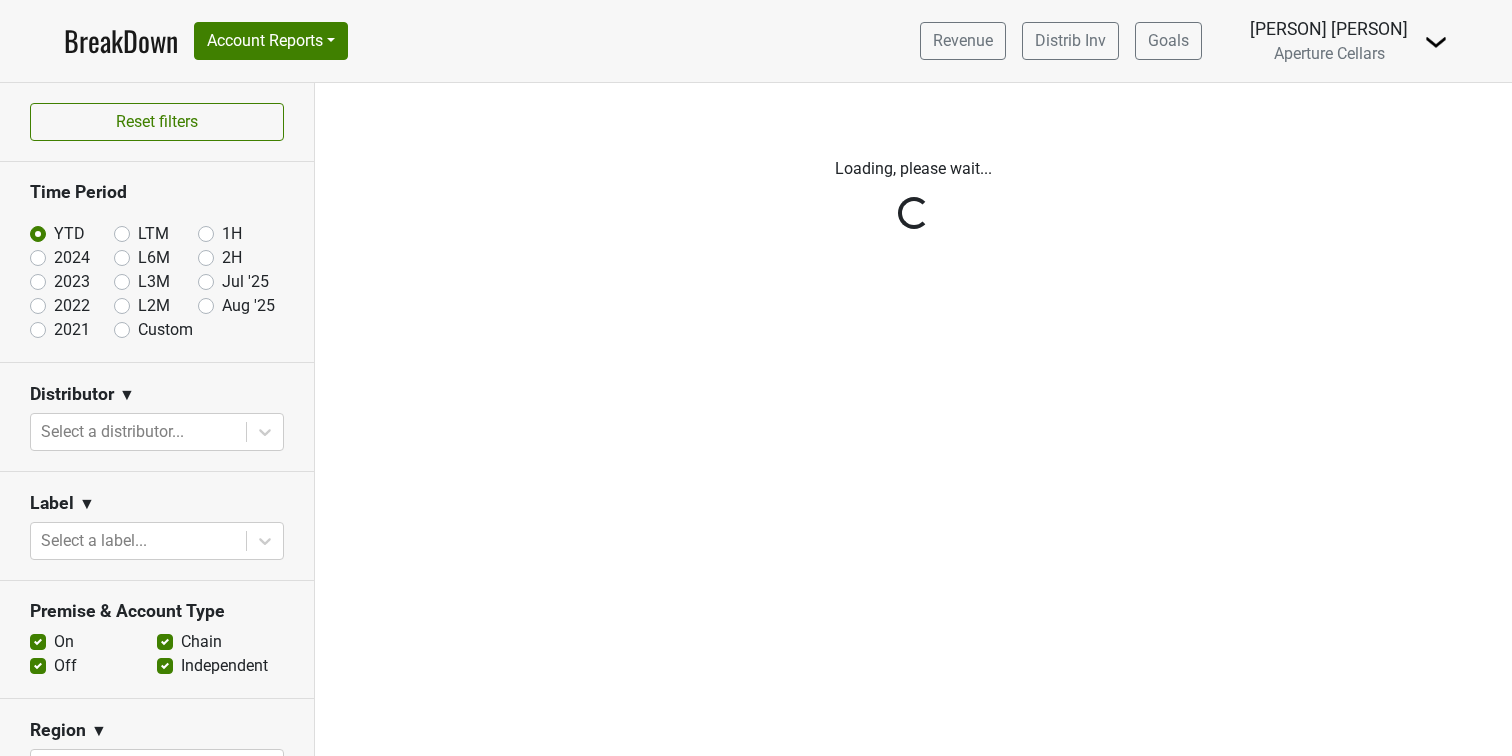 click on "Reset filters Time Period YTD LTM 1H 2024 L6M 2H 2023 L3M Jul '25 2022 L2M Aug '25 2021 Custom Distributor ▼ Select a distributor... Label ▼ Select a label... Premise & Account Type On Off Chain Independent Region ▼ Select a region... Sales Territory ▼ Select sales territory... Chain ▼ Search for a chain... Performance Table Value Depletions Accounts Velocity PODs Samples Case Revenue Performance Table Types Distributor Label Sales Territory Chain Account Region Distributor Sales Rep Account Type Premise Type" at bounding box center (157, 419) 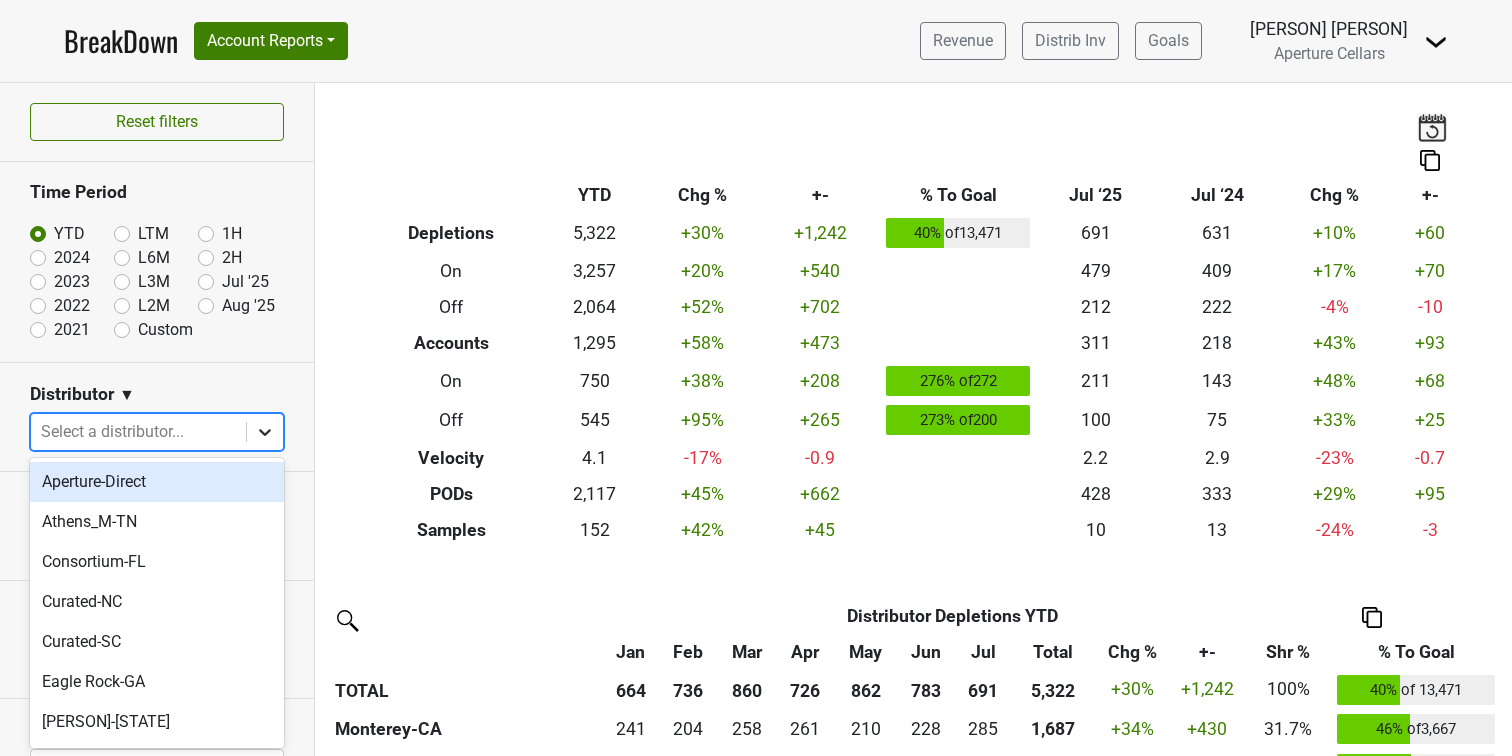 click 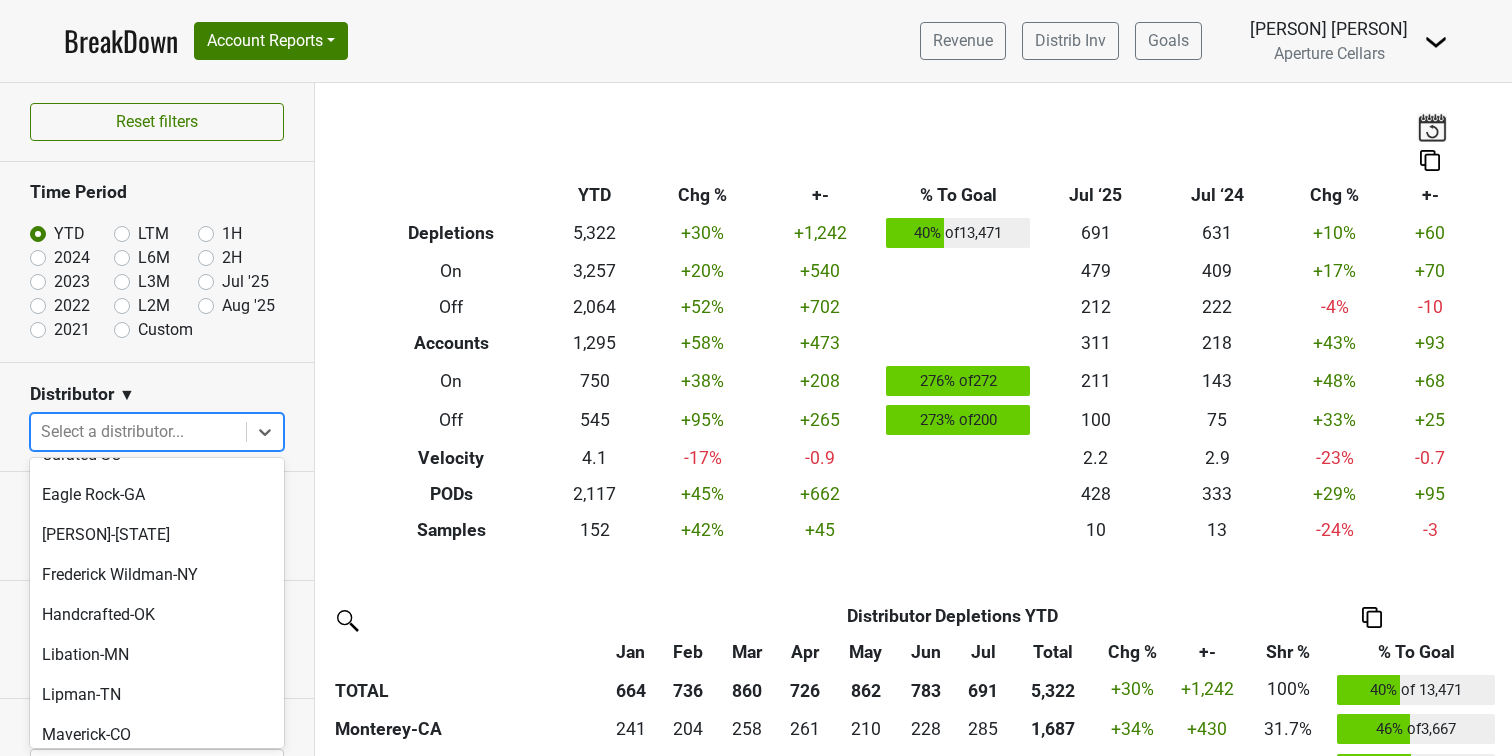 scroll, scrollTop: 190, scrollLeft: 0, axis: vertical 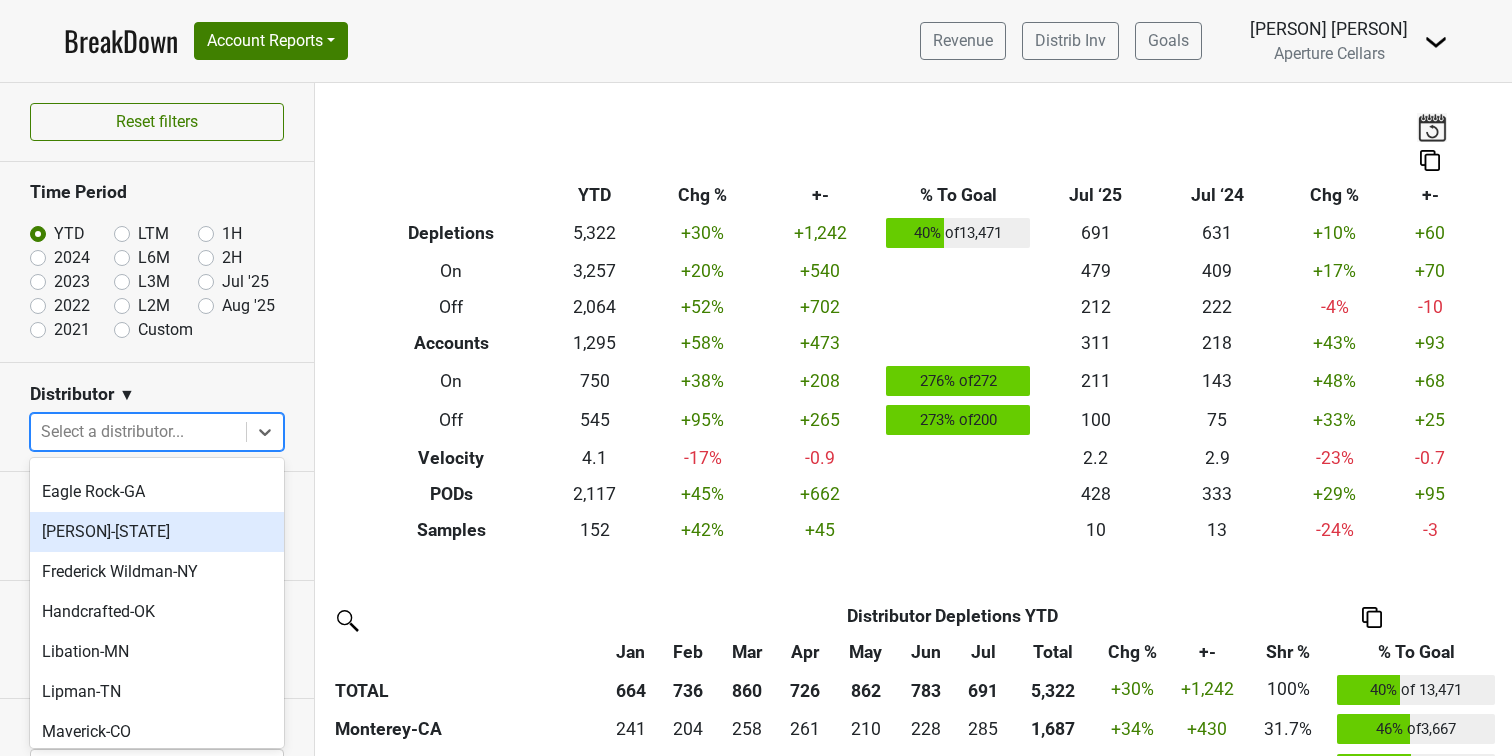 click on "[PERSON]-[STATE]" at bounding box center (157, 532) 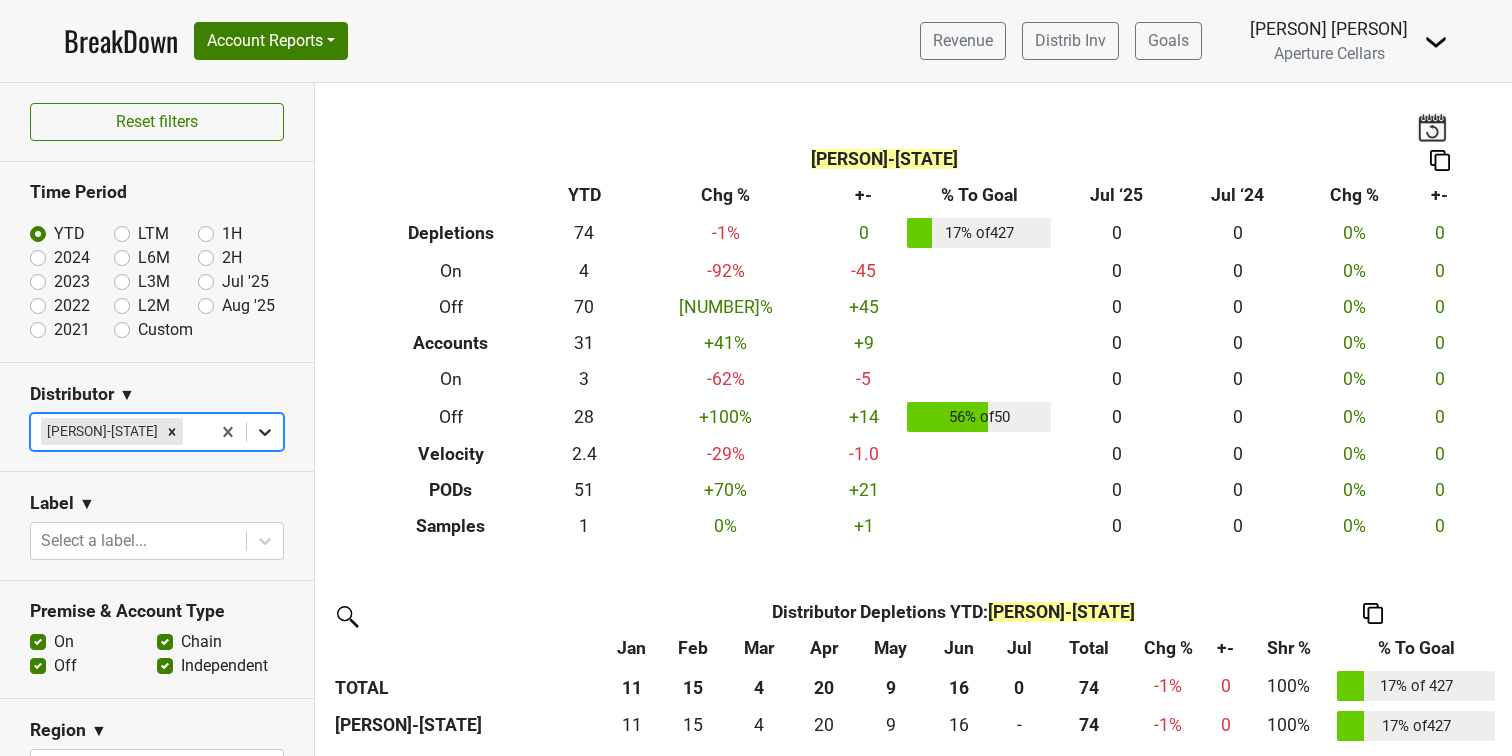 click 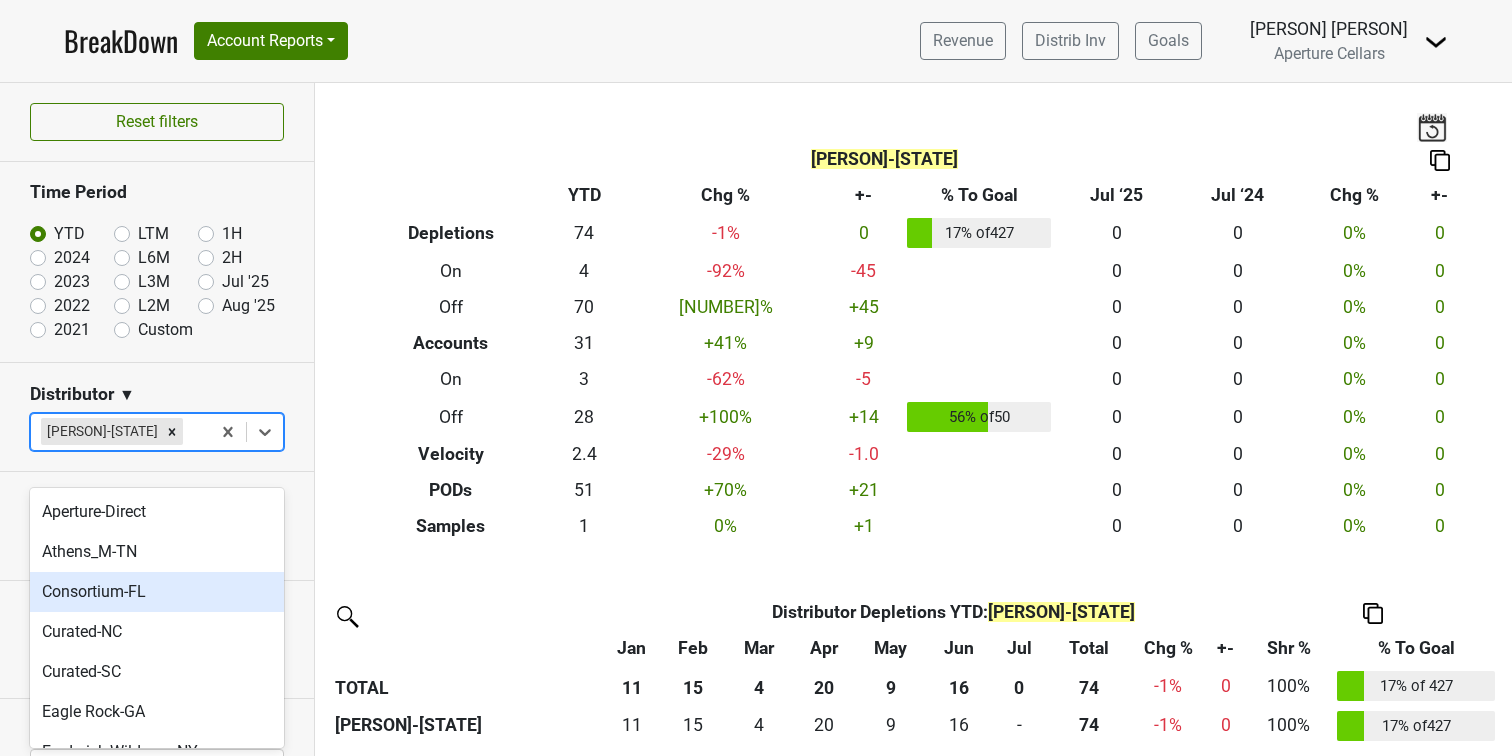 scroll, scrollTop: 163, scrollLeft: 0, axis: vertical 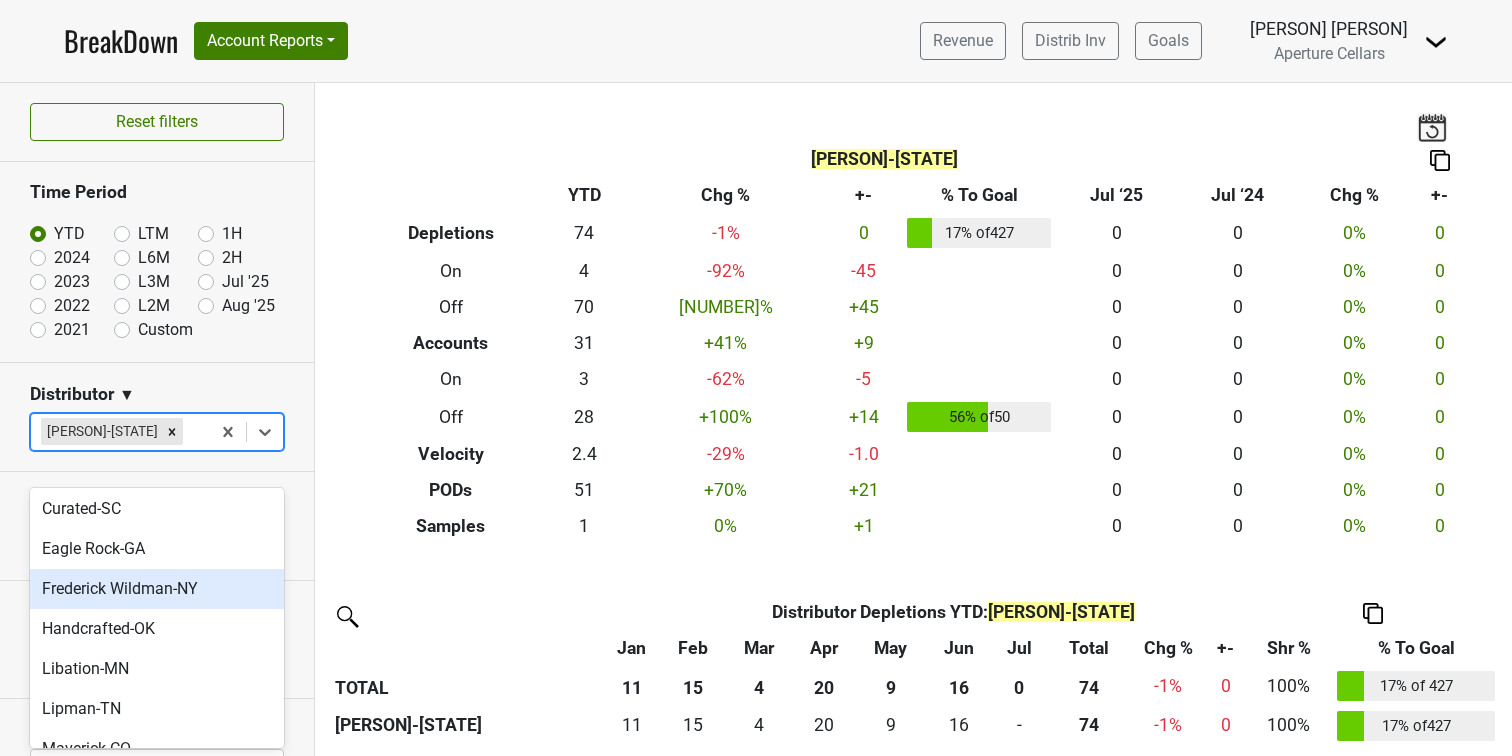 click on "Frederick Wildman-NY" at bounding box center (157, 589) 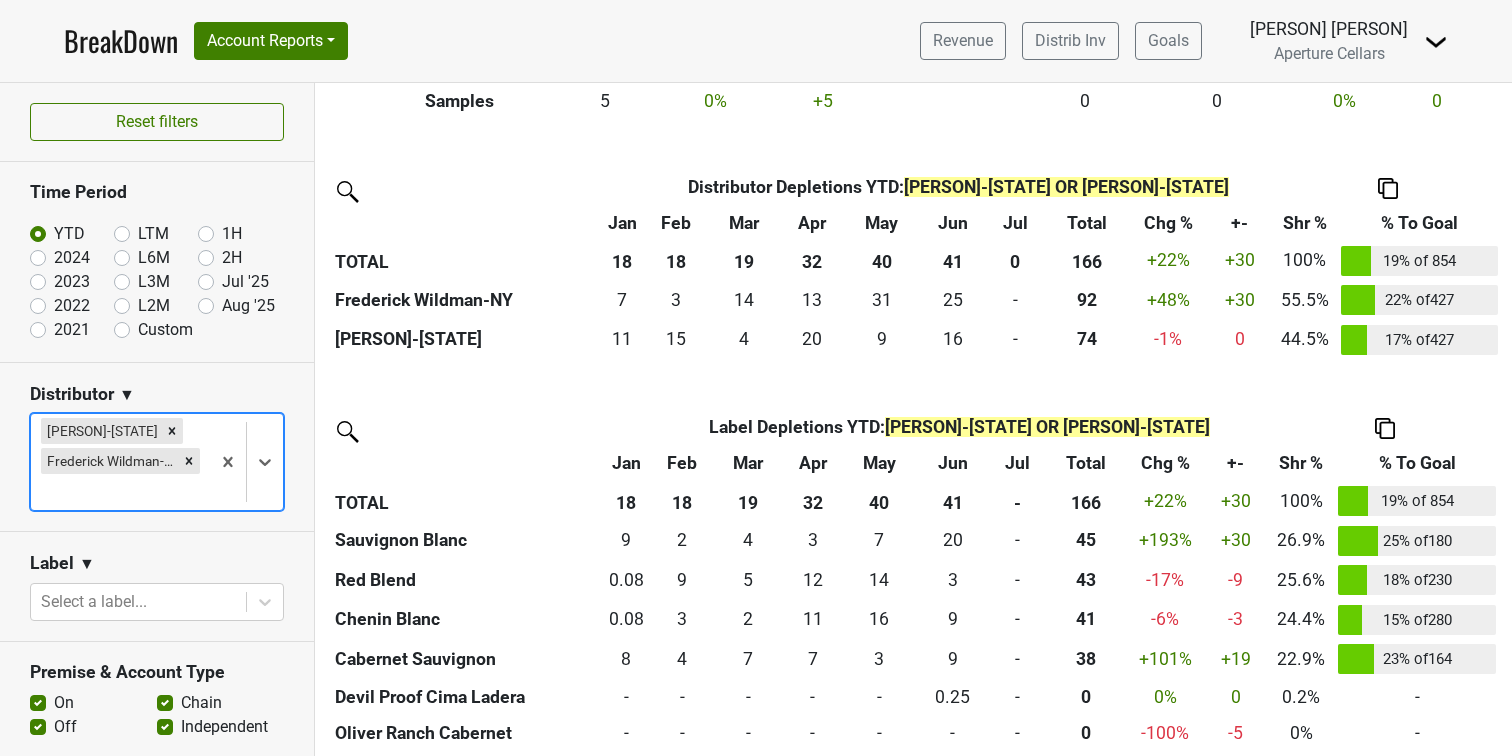 scroll, scrollTop: 431, scrollLeft: 0, axis: vertical 